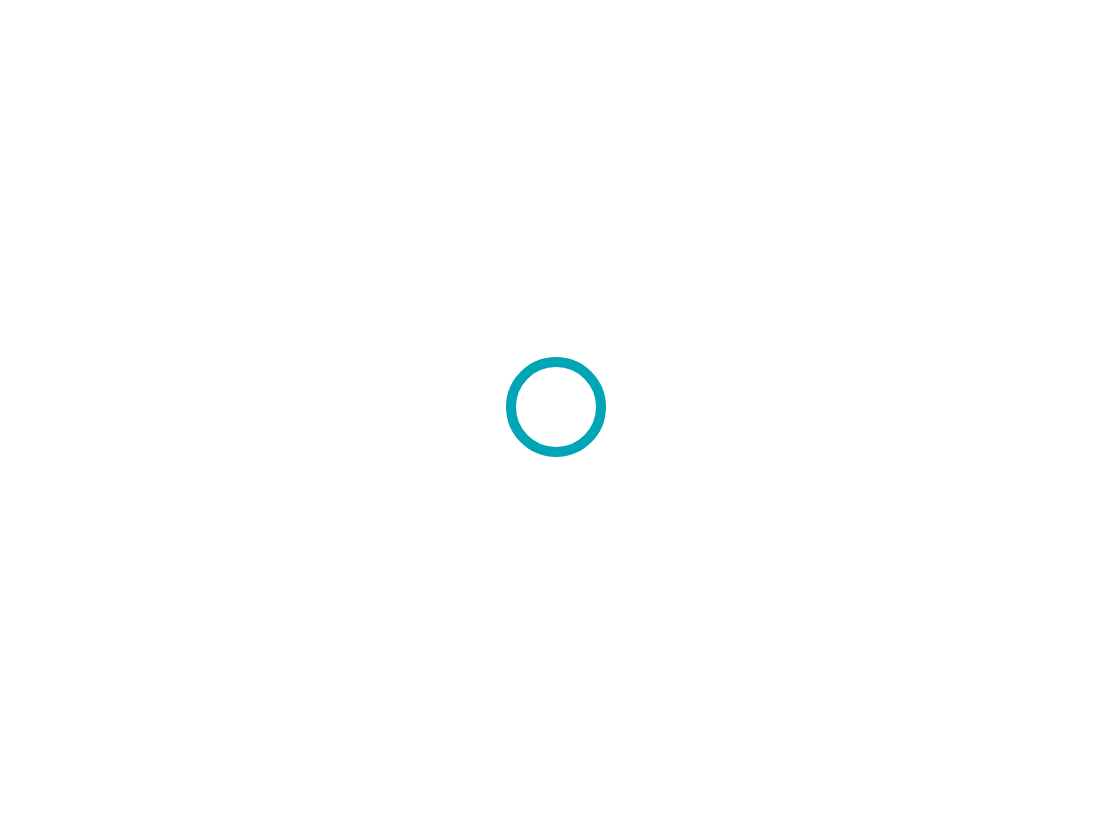 scroll, scrollTop: 0, scrollLeft: 0, axis: both 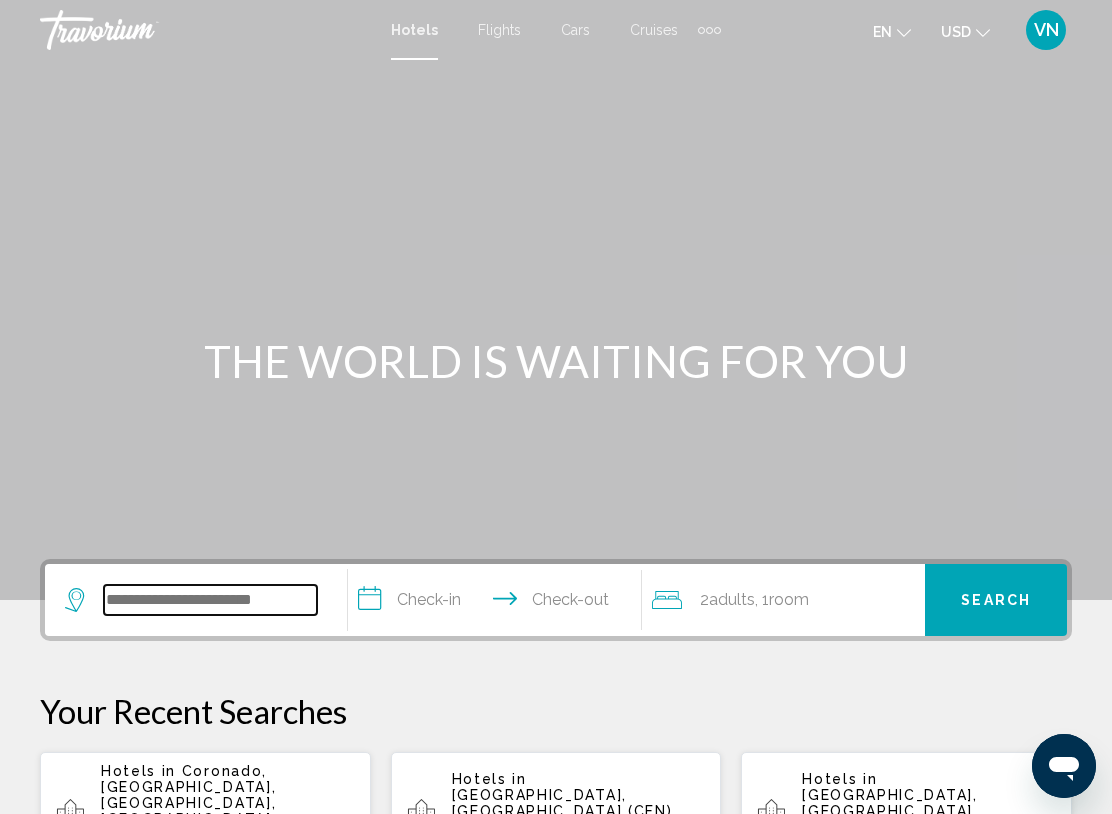 click at bounding box center [210, 600] 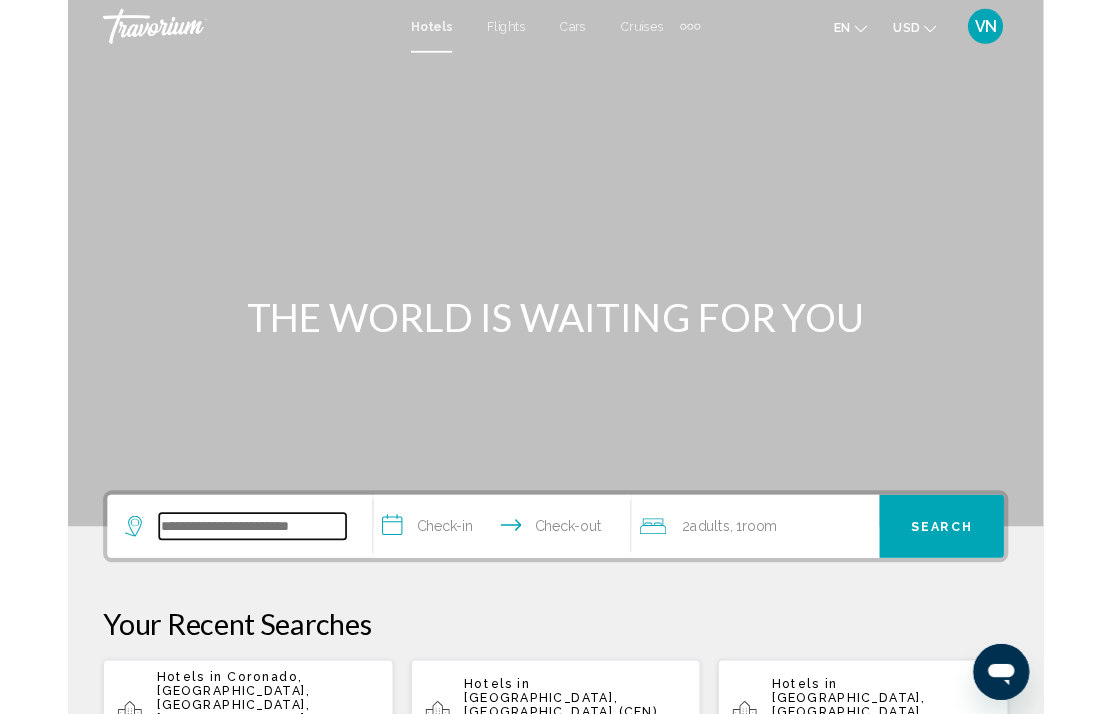 scroll, scrollTop: 17, scrollLeft: 0, axis: vertical 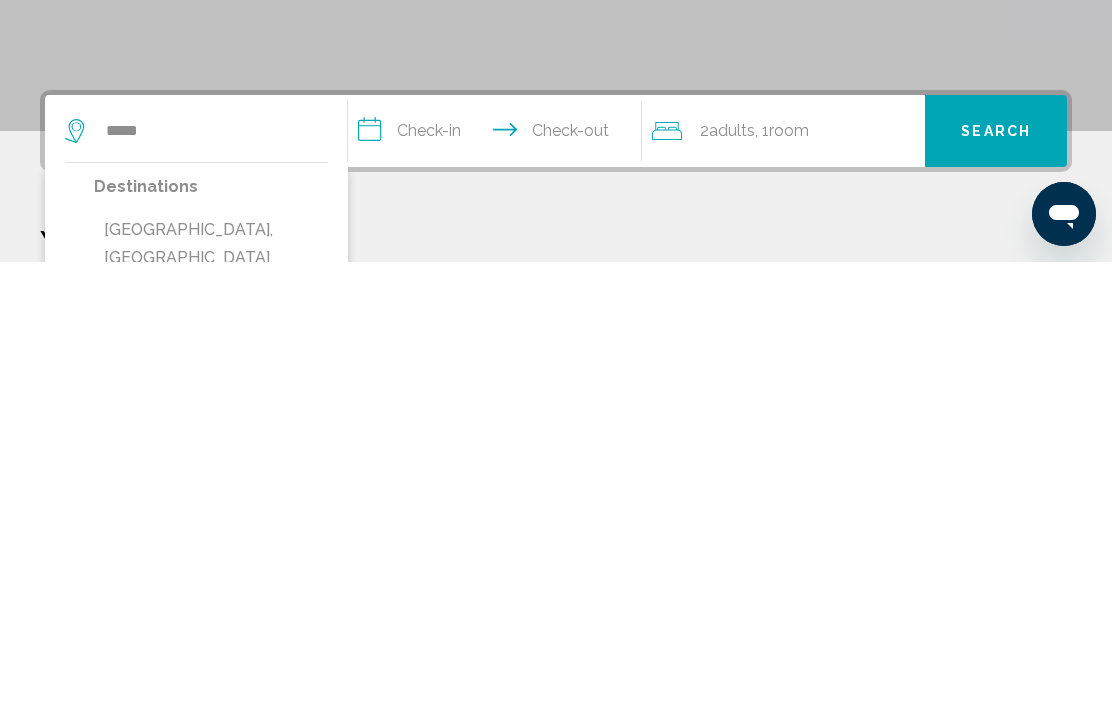 click on "[GEOGRAPHIC_DATA], [GEOGRAPHIC_DATA], [GEOGRAPHIC_DATA] (LAS)" at bounding box center [211, 710] 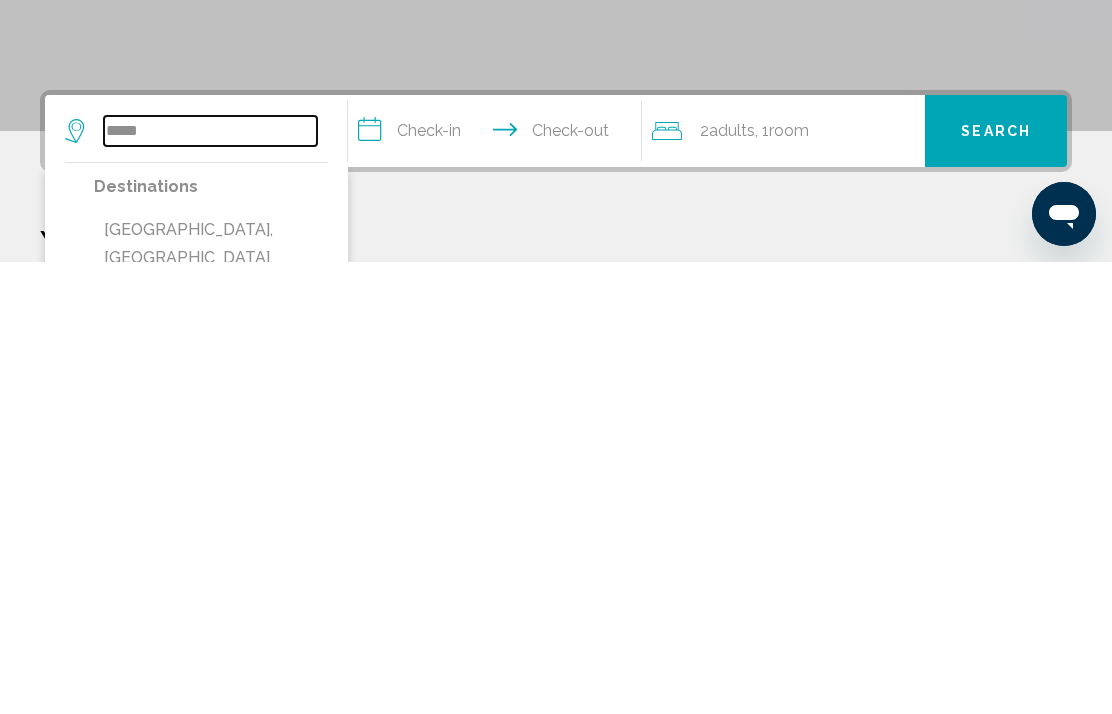type on "**********" 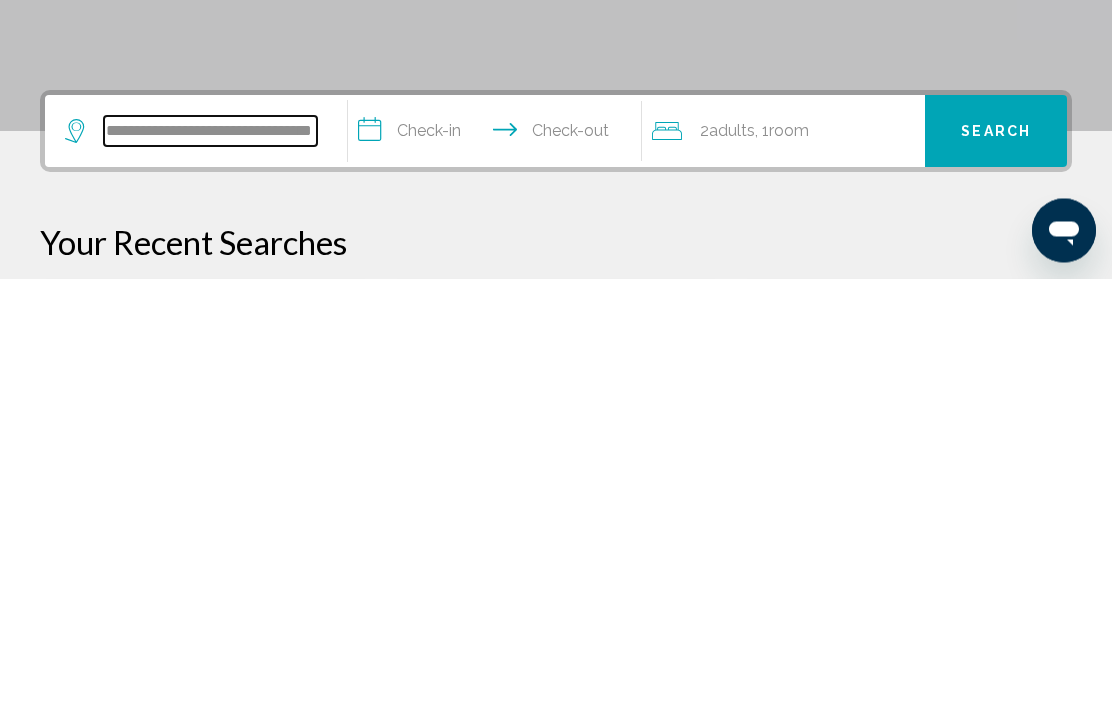 scroll, scrollTop: 41, scrollLeft: 0, axis: vertical 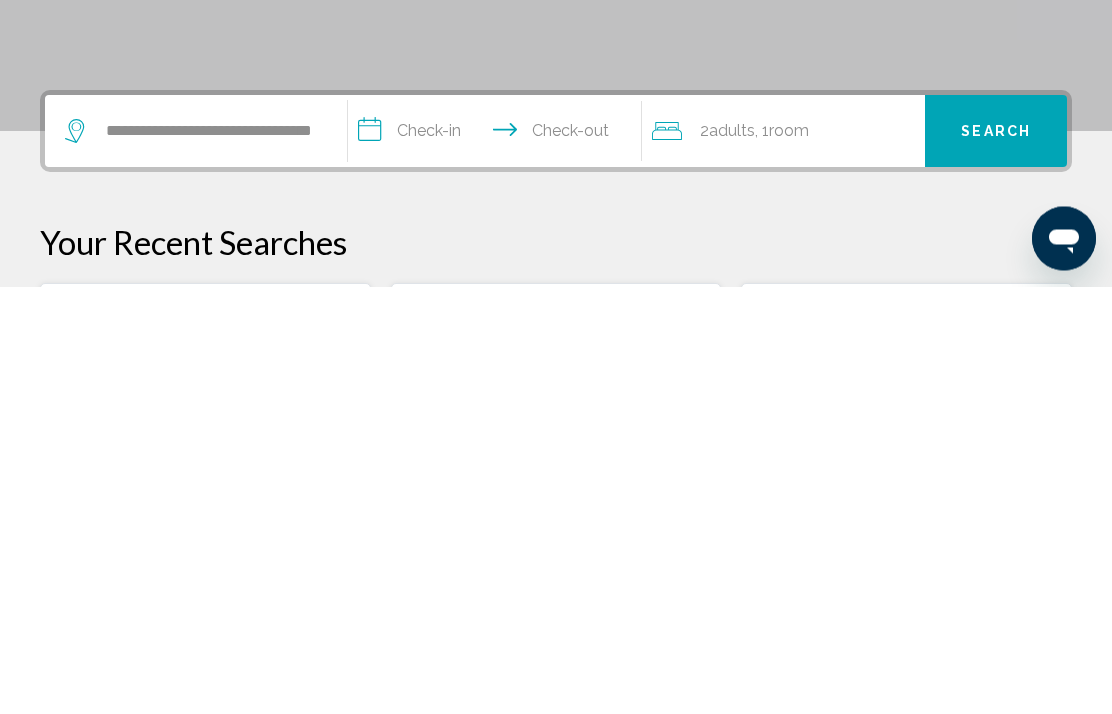 click on "**********" at bounding box center [498, 562] 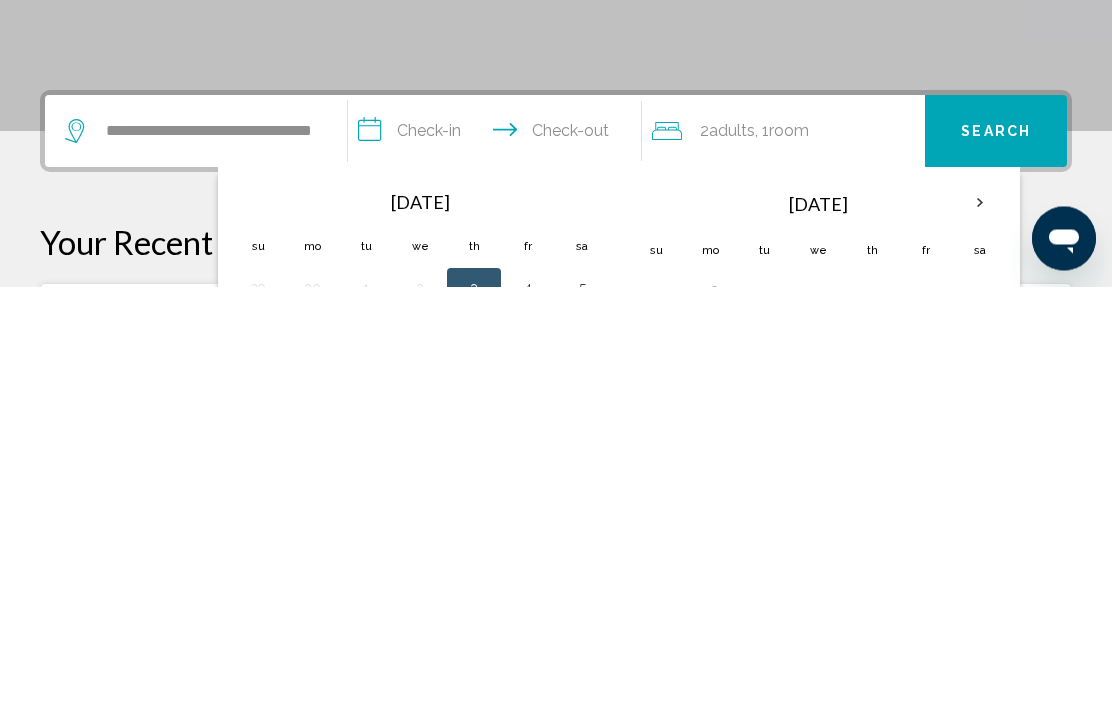 scroll, scrollTop: 494, scrollLeft: 0, axis: vertical 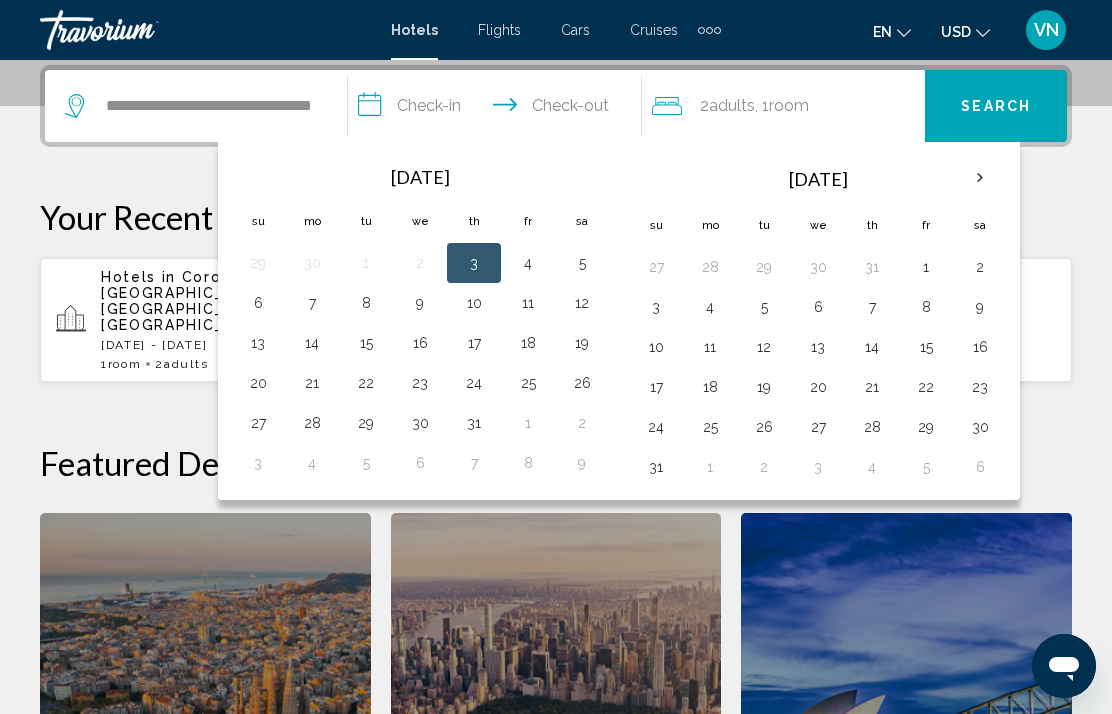 click on "24" at bounding box center (474, 383) 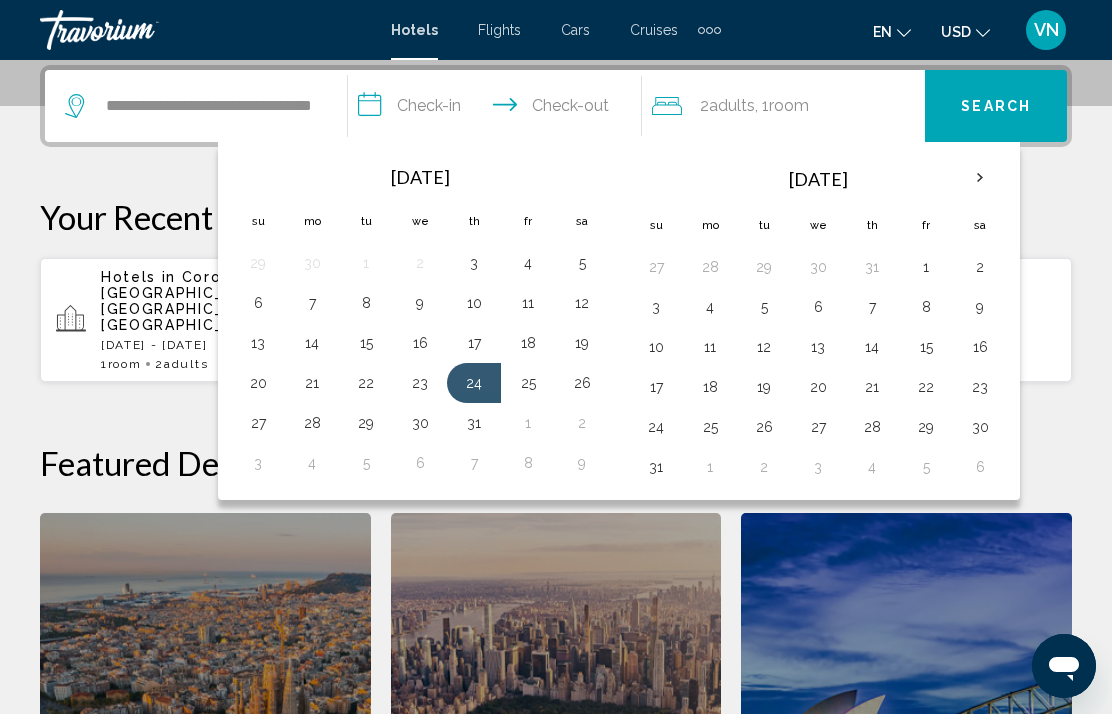 click on "27" at bounding box center (258, 423) 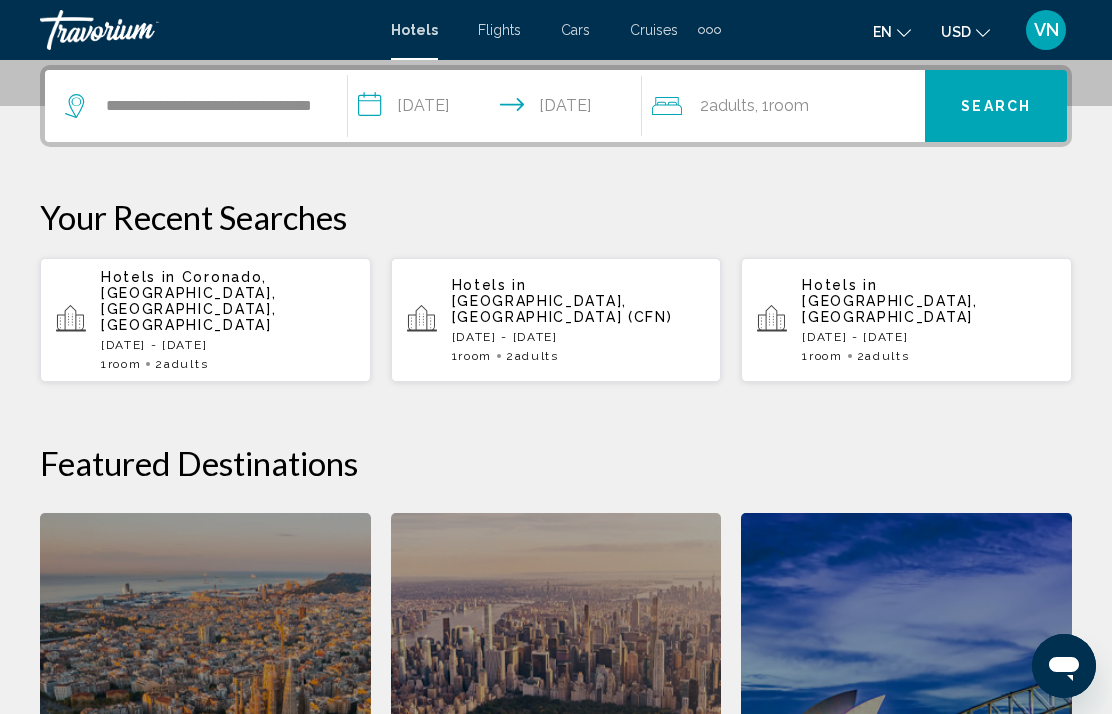 click on "Search" at bounding box center (996, 107) 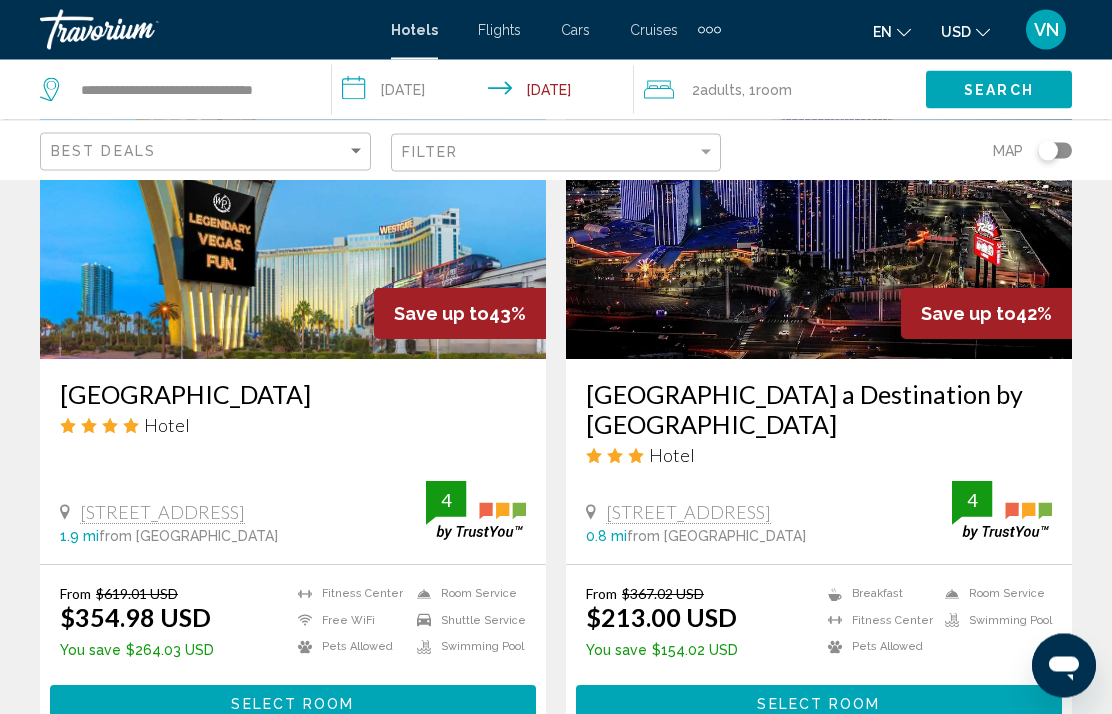 scroll, scrollTop: 968, scrollLeft: 0, axis: vertical 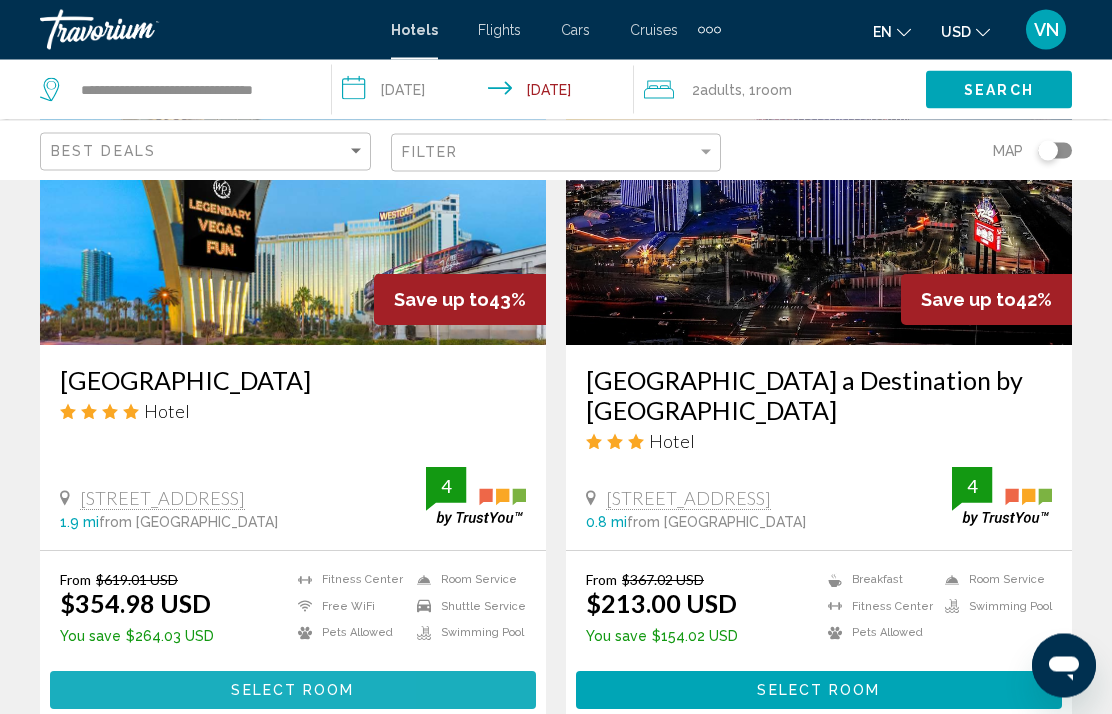 click on "Select Room" at bounding box center [293, 690] 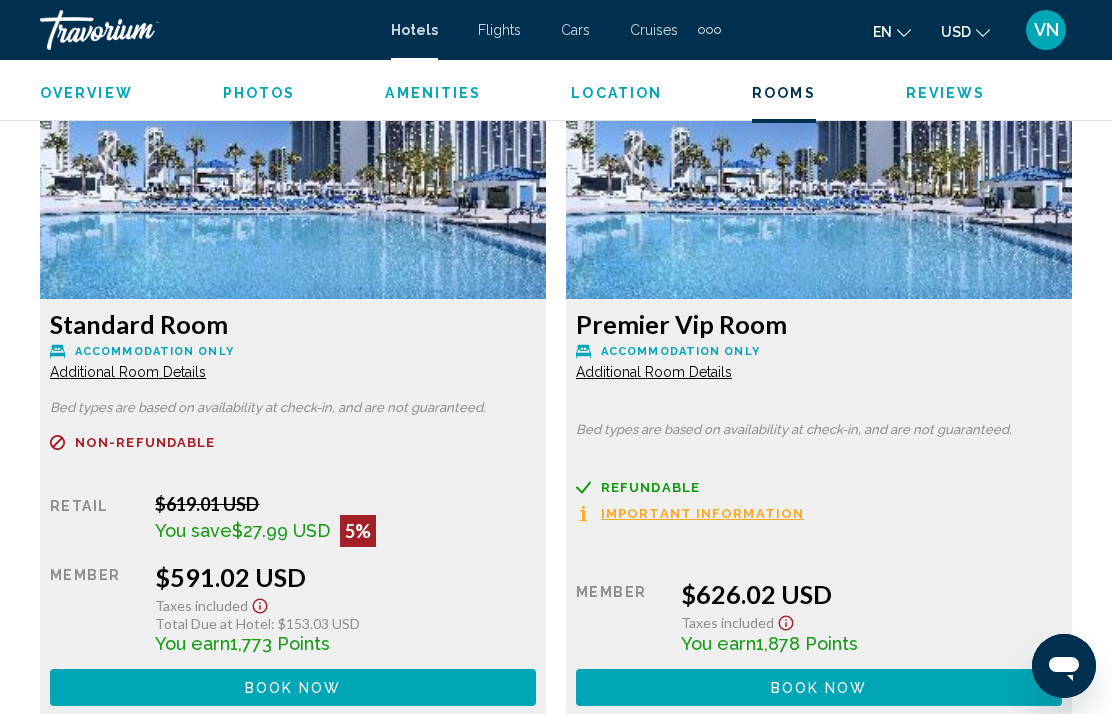 scroll, scrollTop: 4470, scrollLeft: 0, axis: vertical 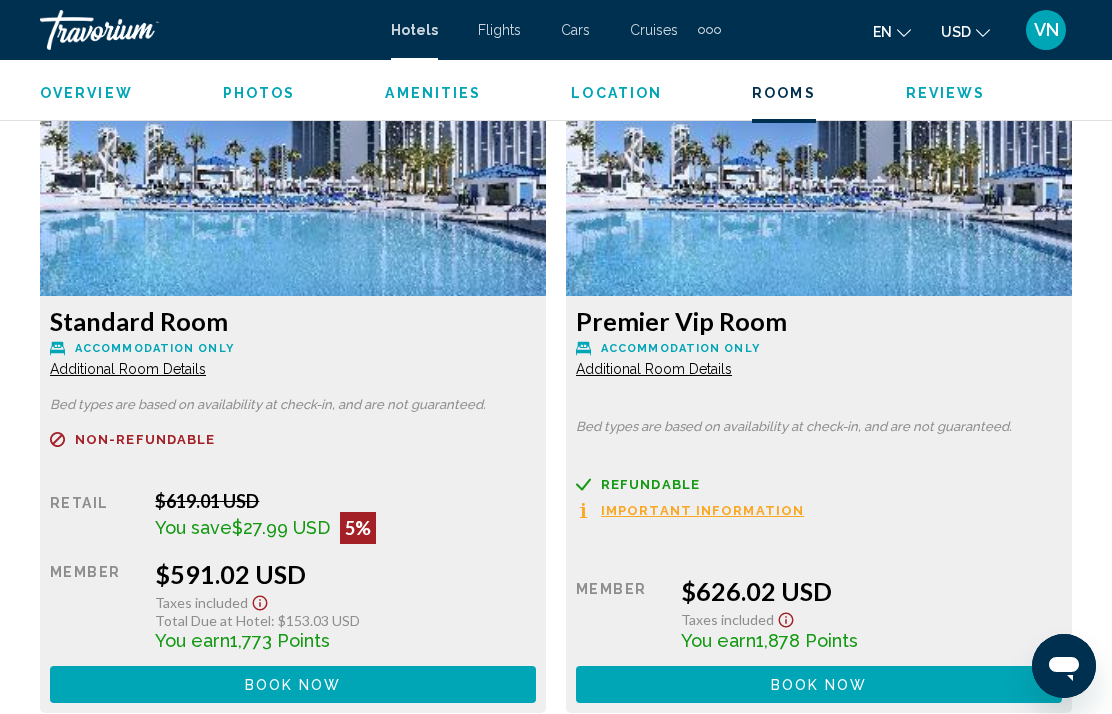 click on "Additional Room Details" at bounding box center (128, -993) 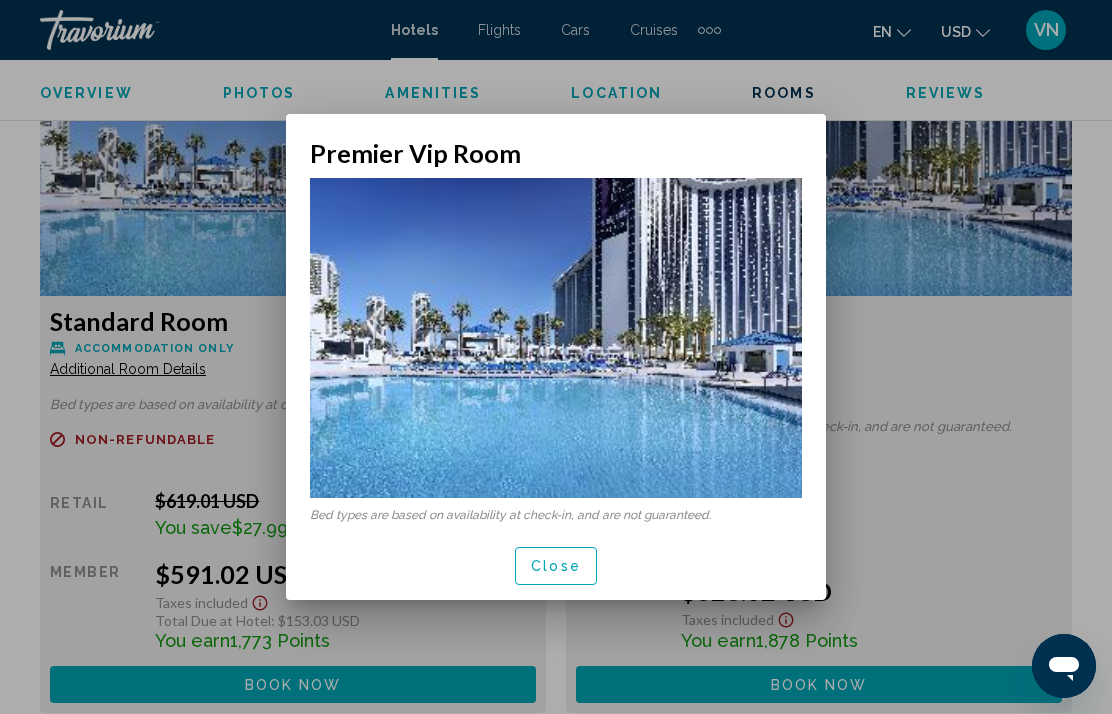 click on "Close" at bounding box center (556, 565) 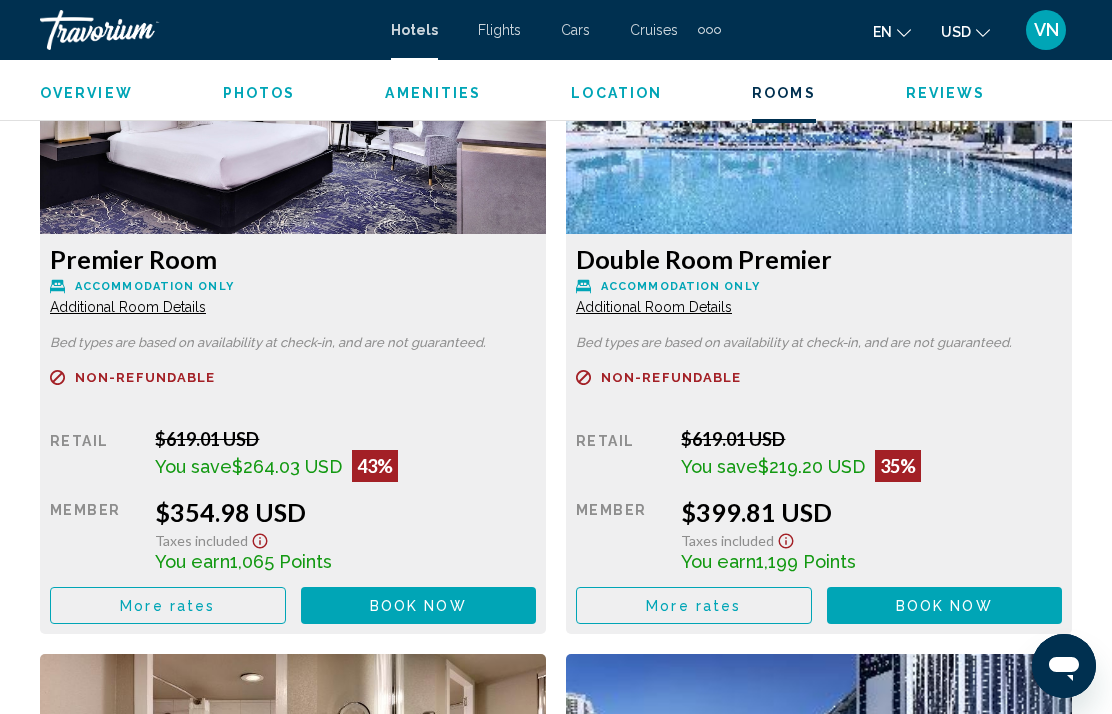 scroll, scrollTop: 3168, scrollLeft: 0, axis: vertical 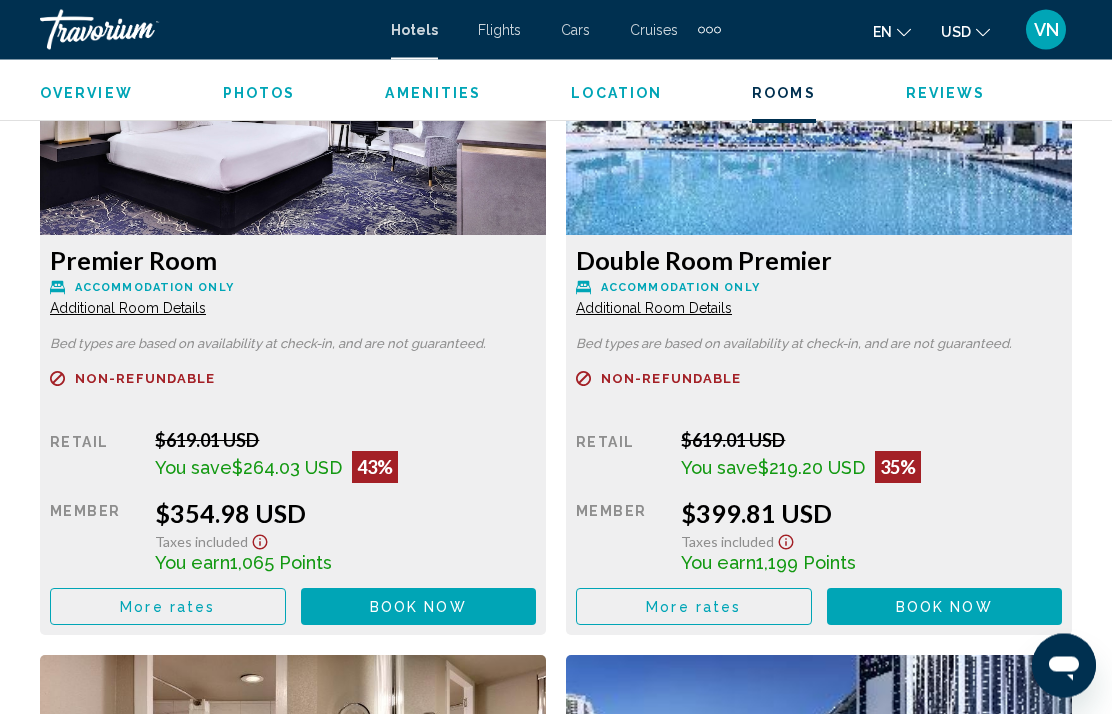 click on "Additional Room Details" at bounding box center [128, 309] 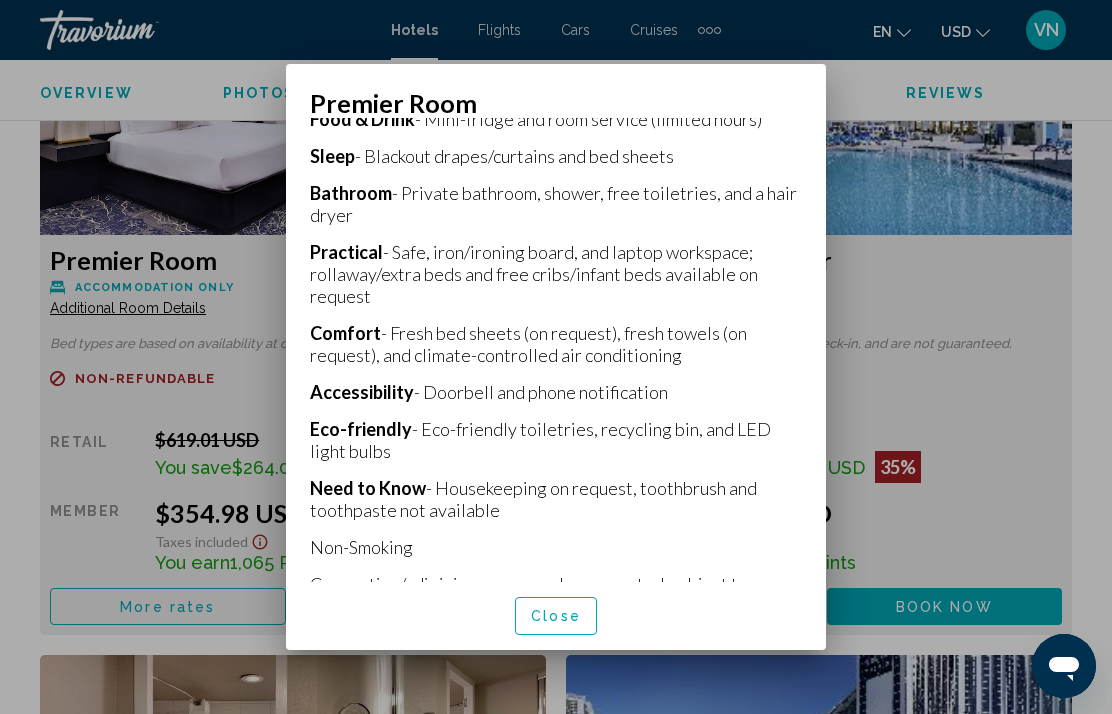 scroll, scrollTop: 518, scrollLeft: 0, axis: vertical 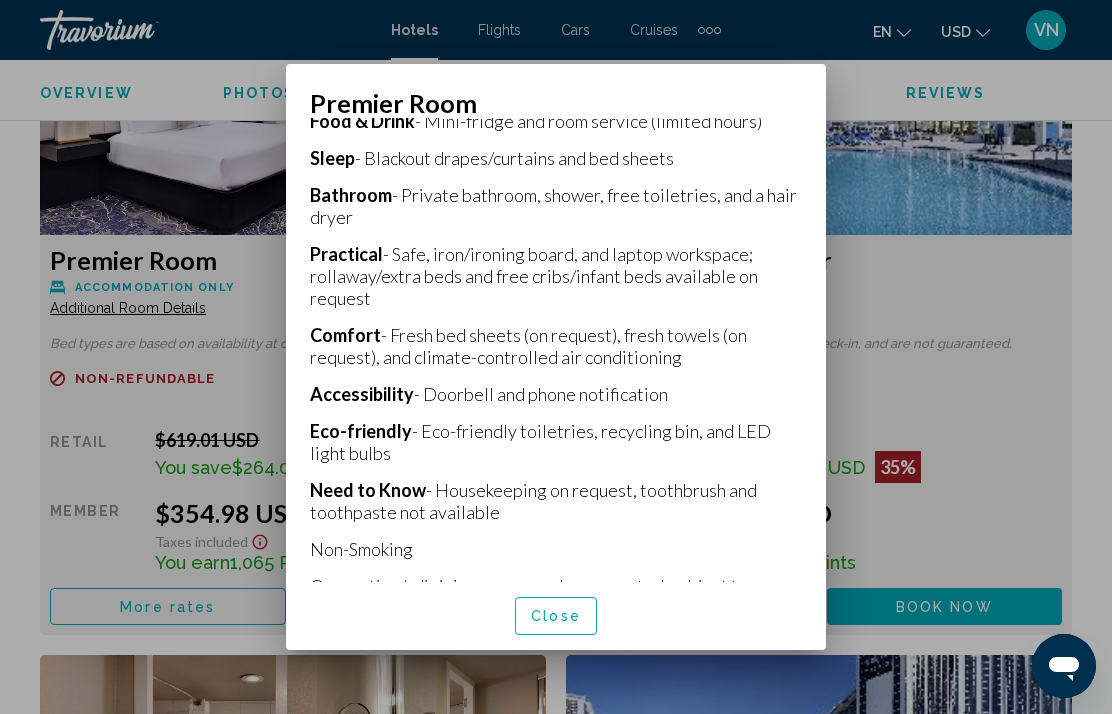 click on "Close" at bounding box center [556, 615] 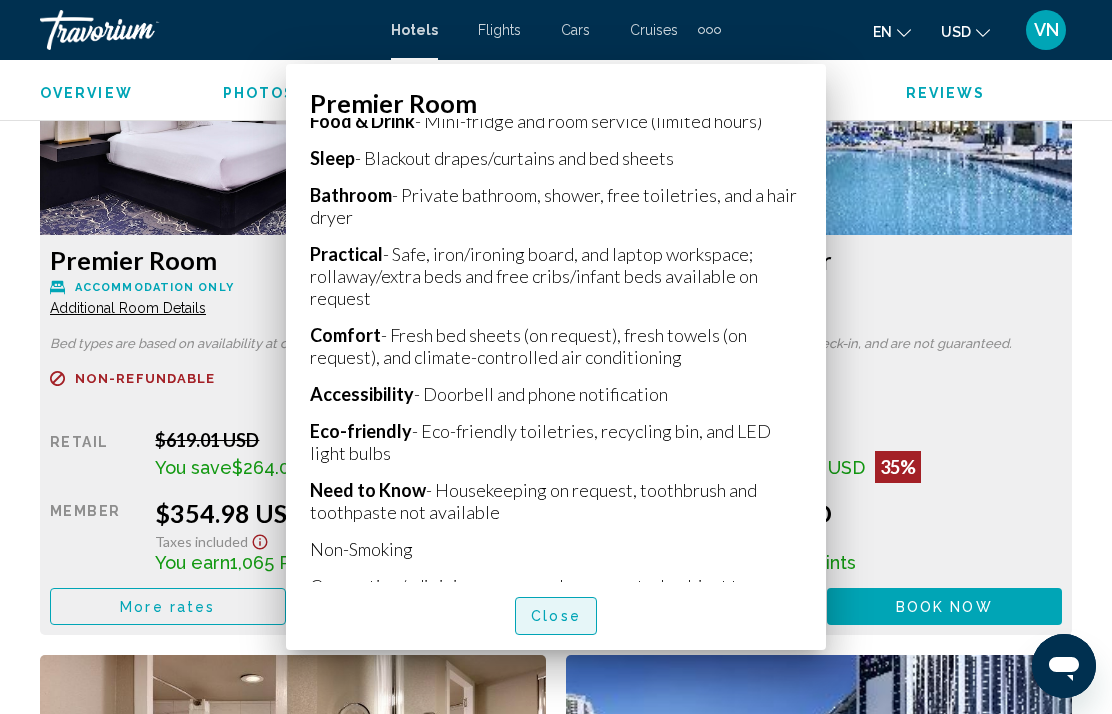 scroll, scrollTop: 3169, scrollLeft: 0, axis: vertical 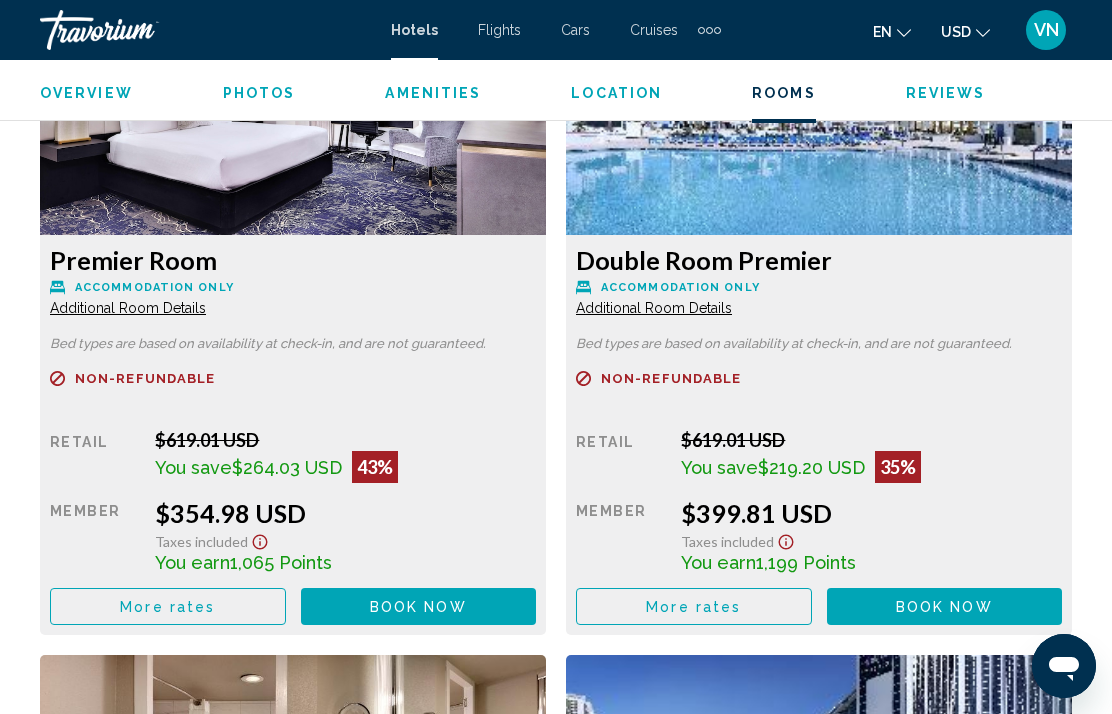 click on "Additional Room Details" at bounding box center (128, 308) 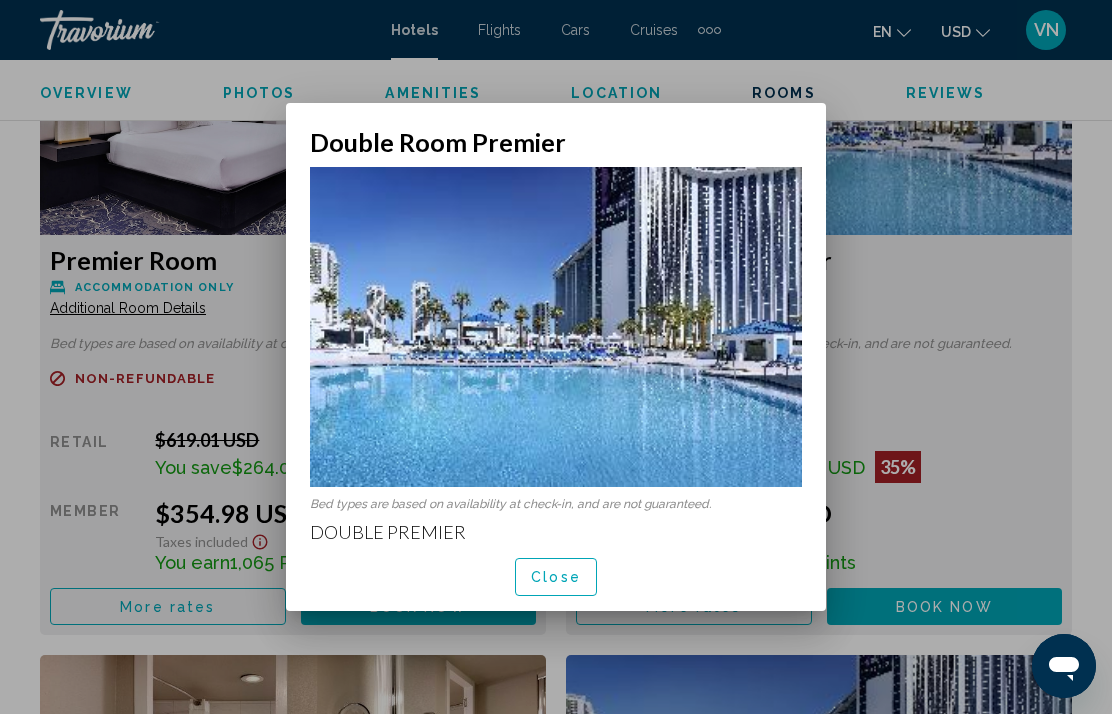 click on "Close" at bounding box center (556, 576) 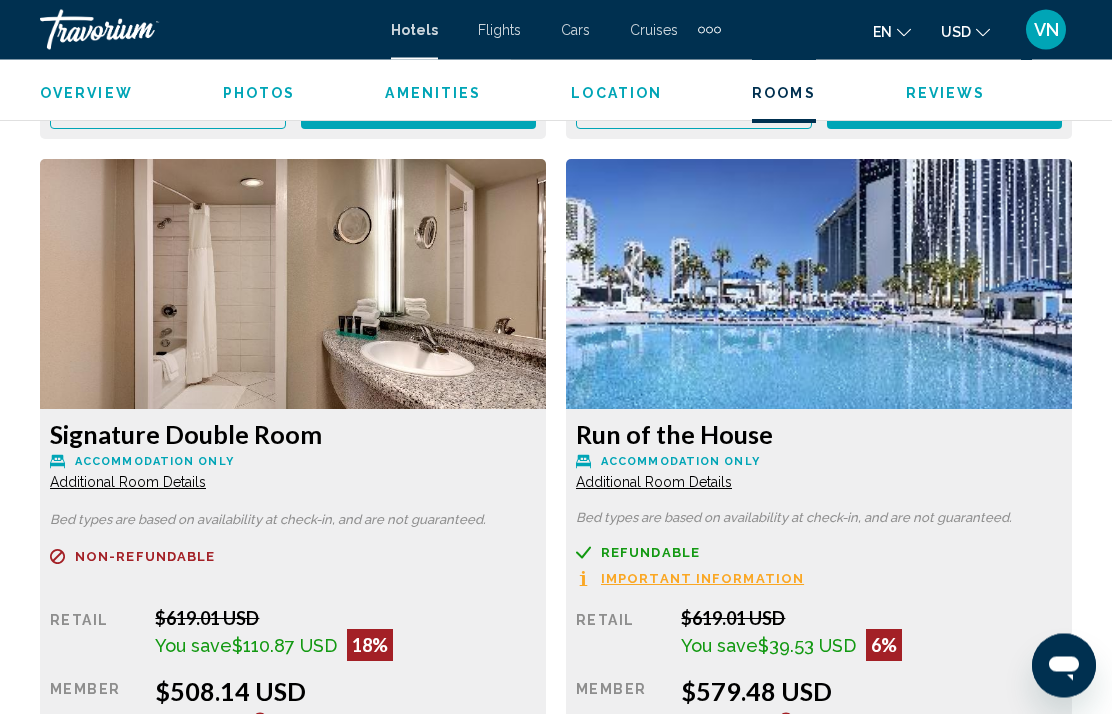 scroll, scrollTop: 3665, scrollLeft: 0, axis: vertical 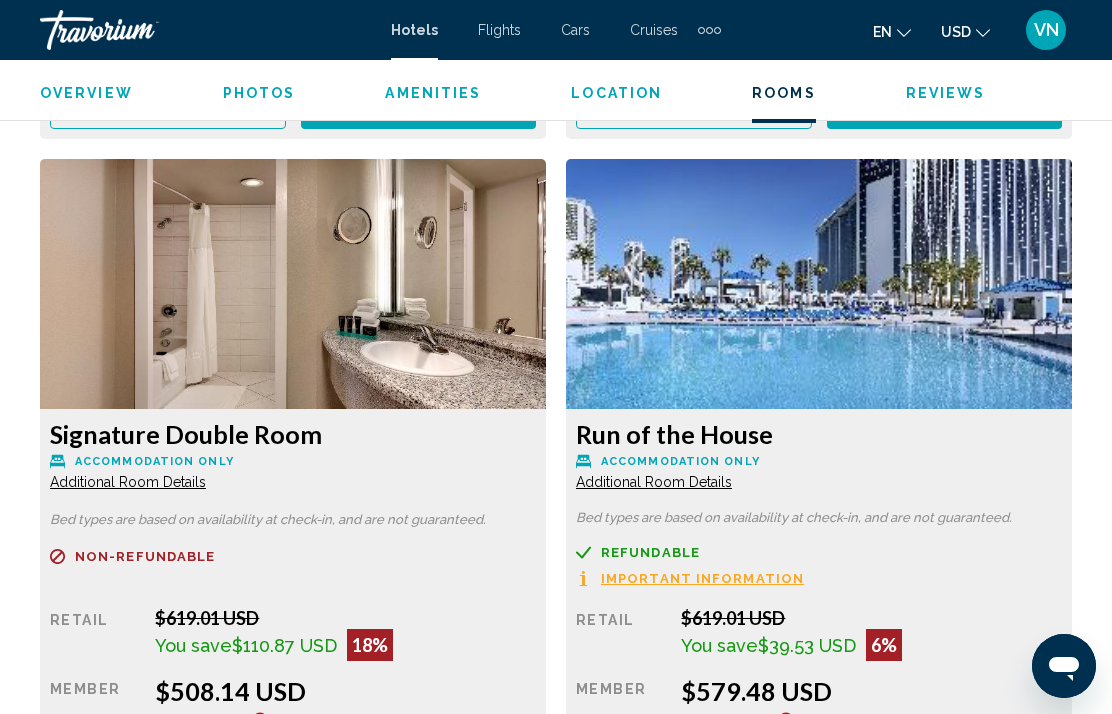 click on "Additional Room Details" at bounding box center (128, -188) 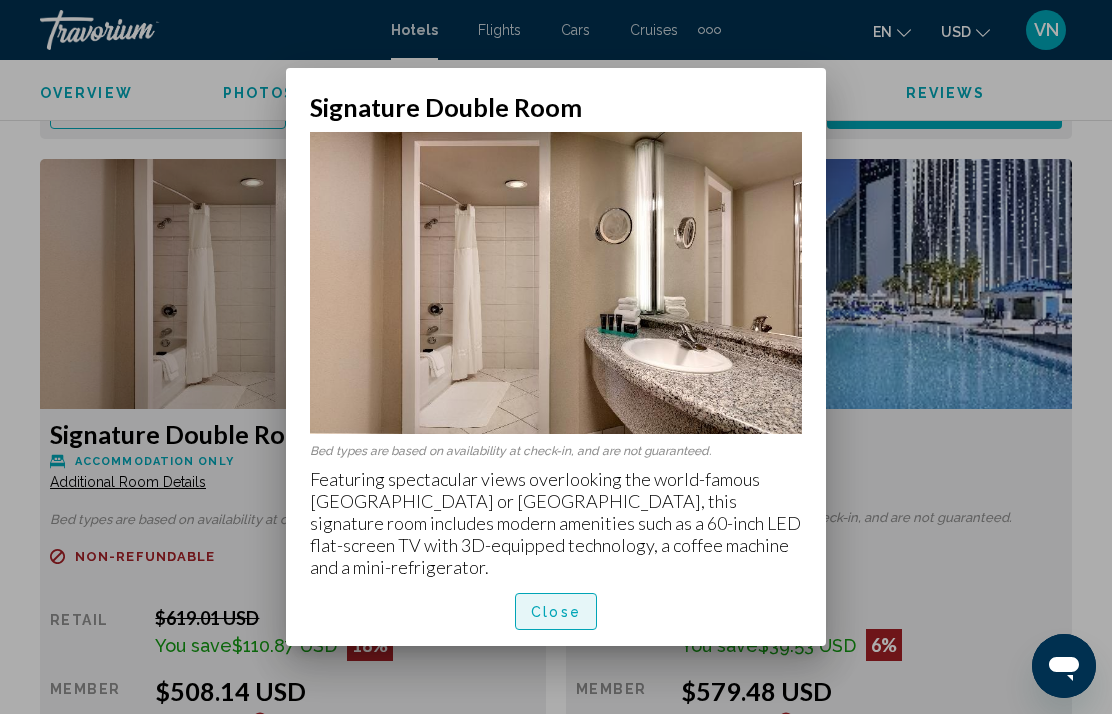 click on "Close" at bounding box center [556, 612] 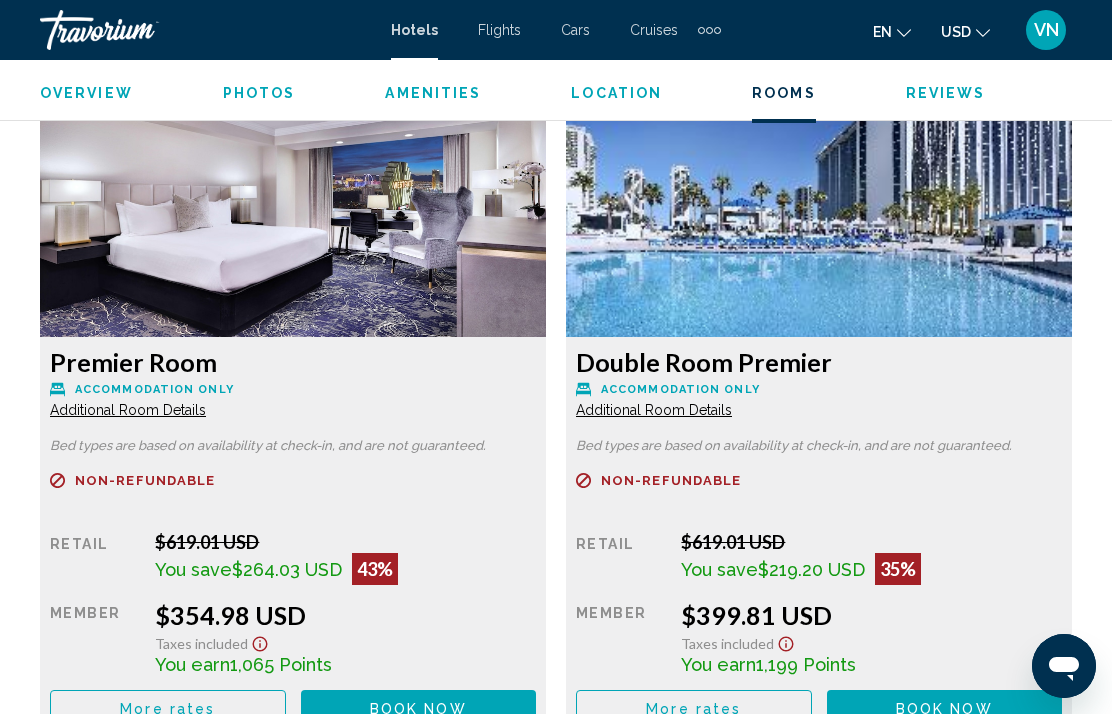 scroll, scrollTop: 3068, scrollLeft: 0, axis: vertical 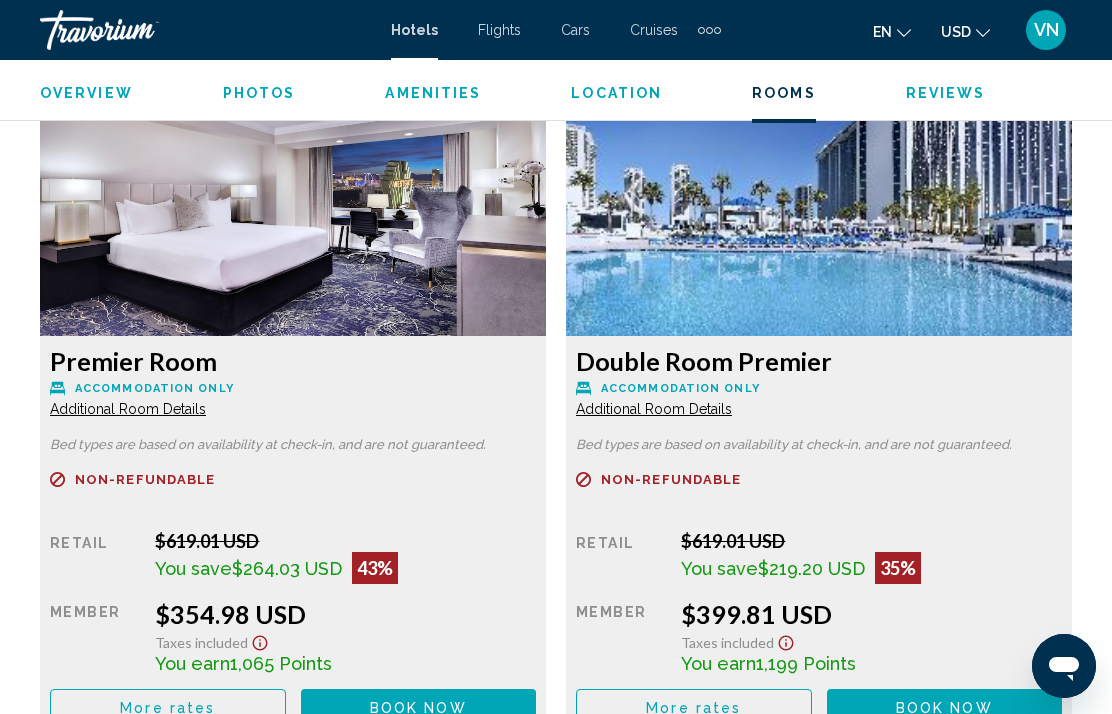 click on "More rates" at bounding box center (168, 707) 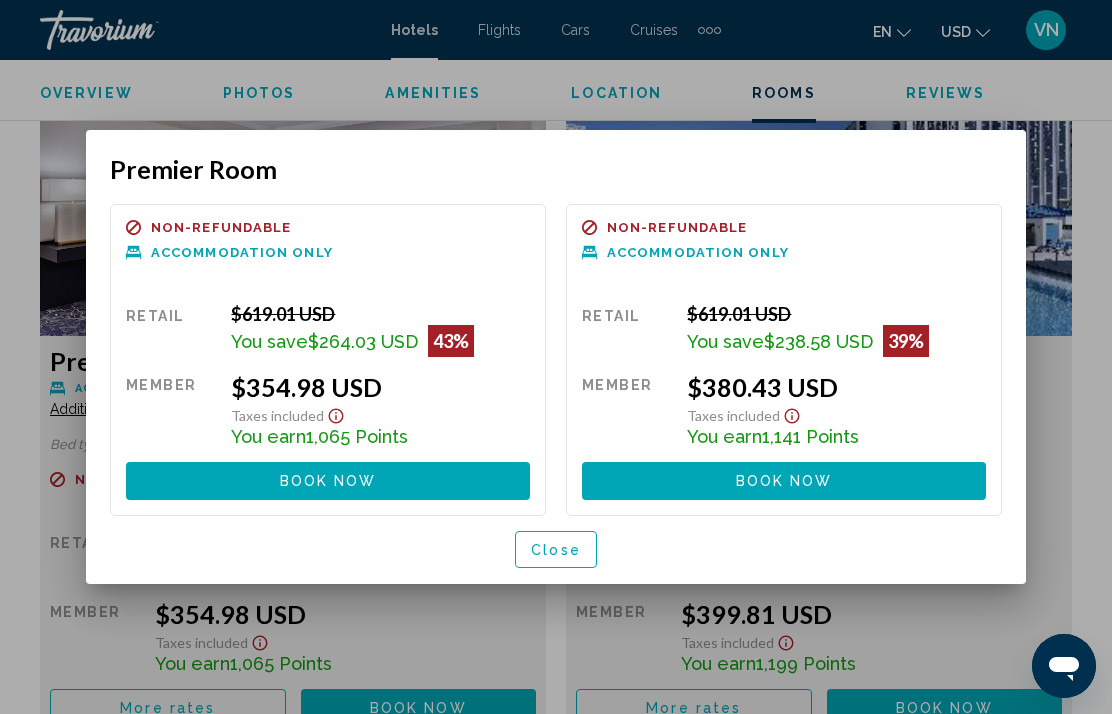 click on "Close" at bounding box center (556, 550) 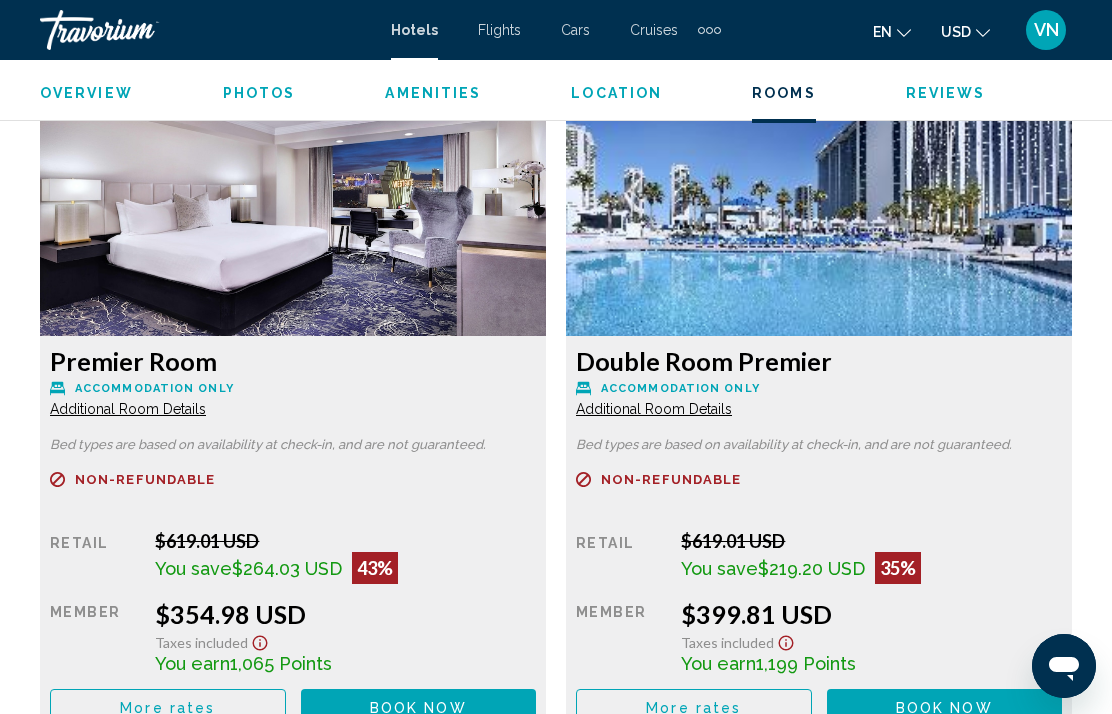 scroll, scrollTop: 3037, scrollLeft: 0, axis: vertical 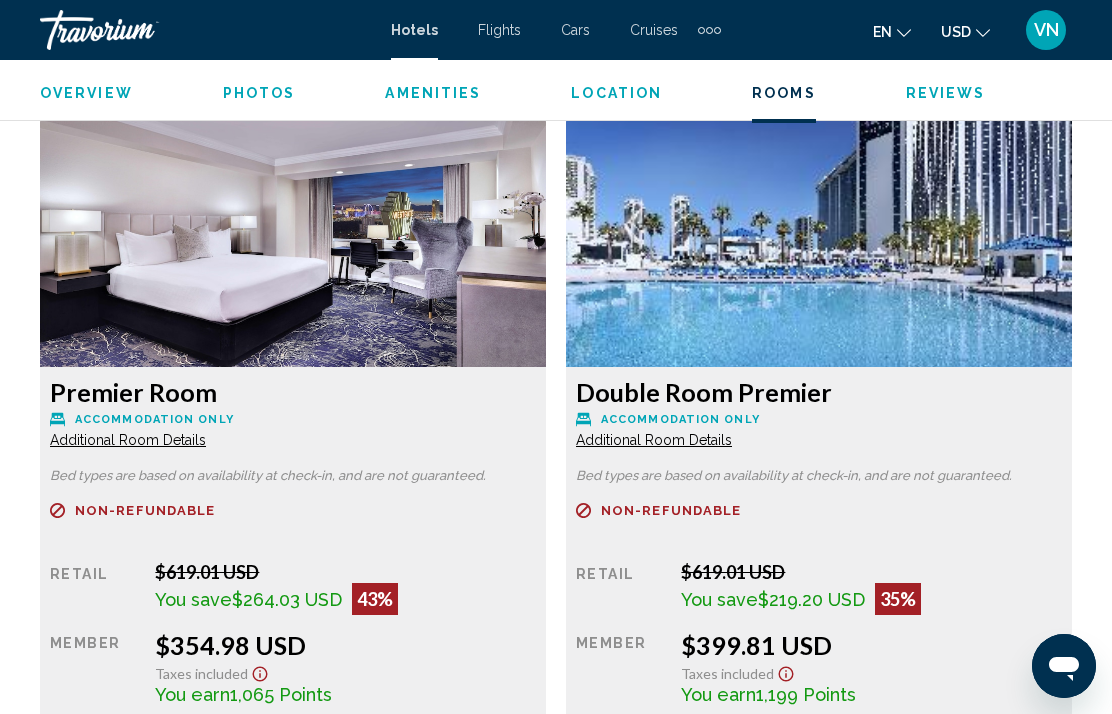 click on "Book now No longer available" at bounding box center (419, 738) 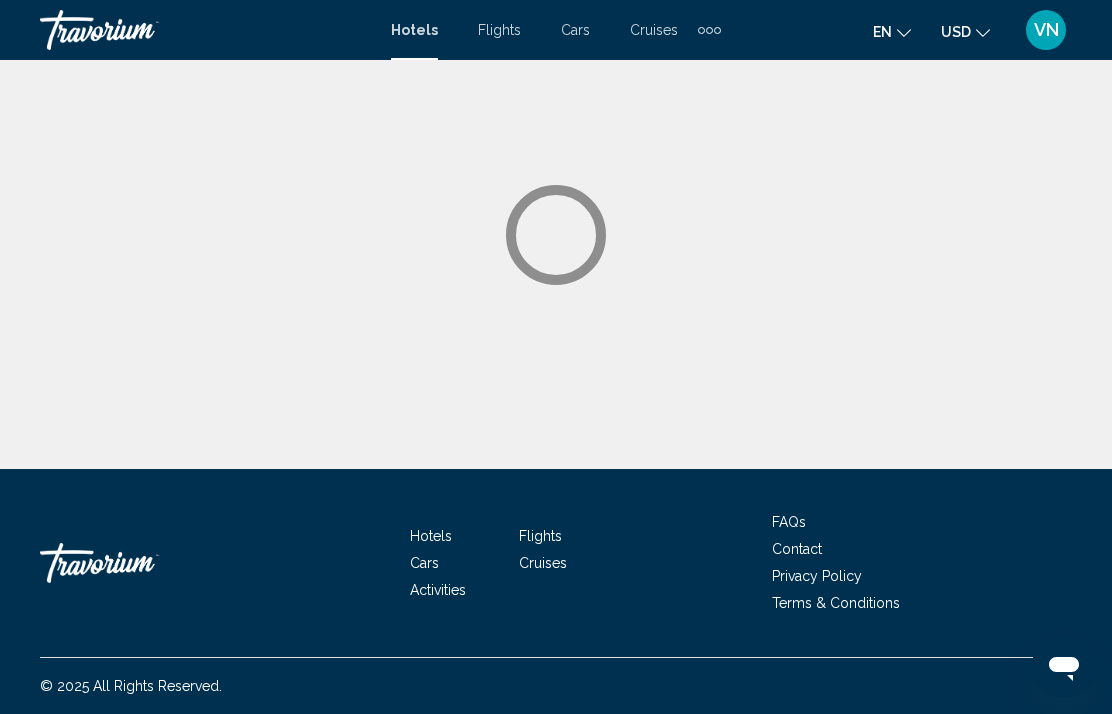 scroll, scrollTop: 80, scrollLeft: 0, axis: vertical 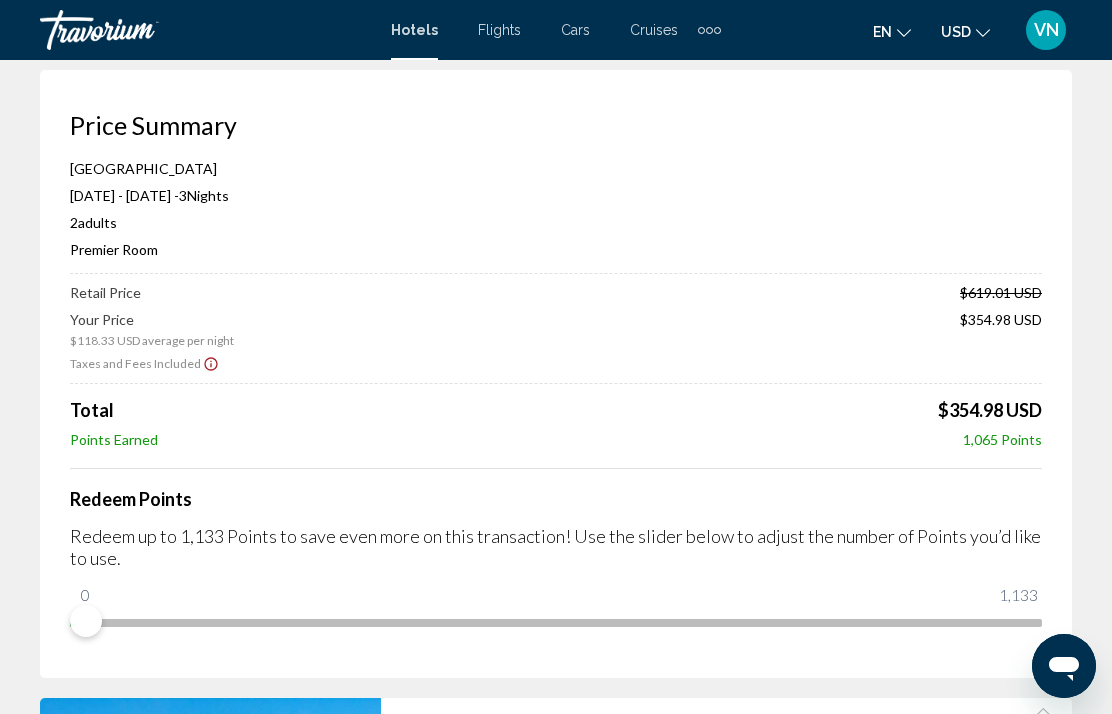 click 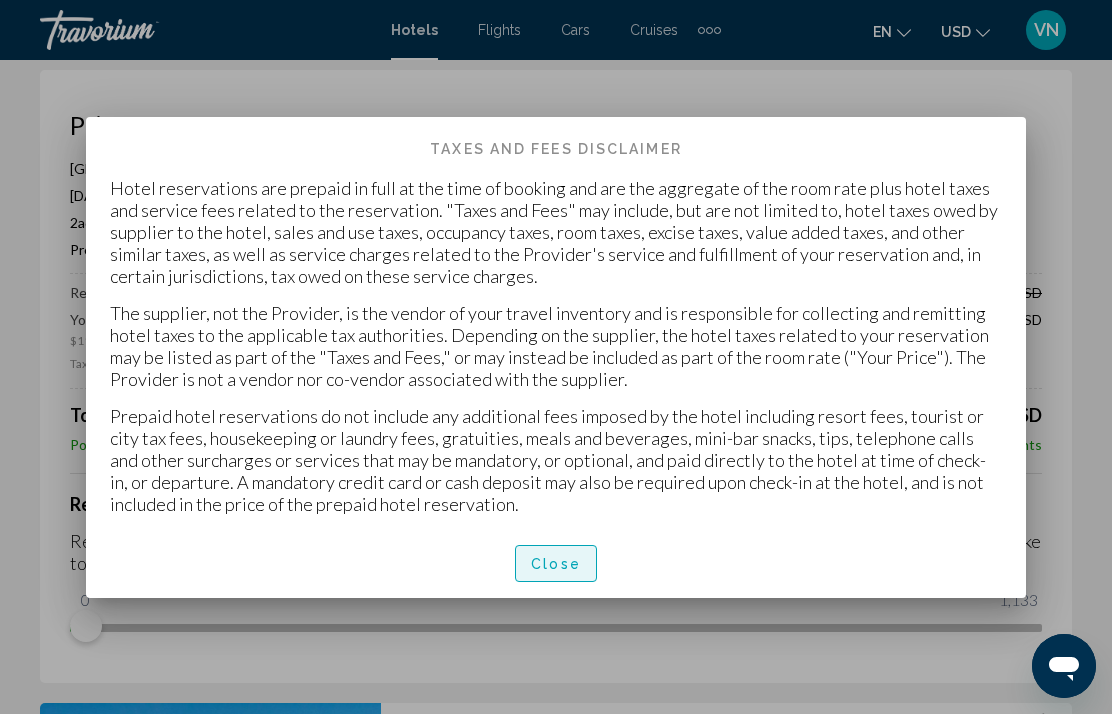 click on "Close" at bounding box center [556, 564] 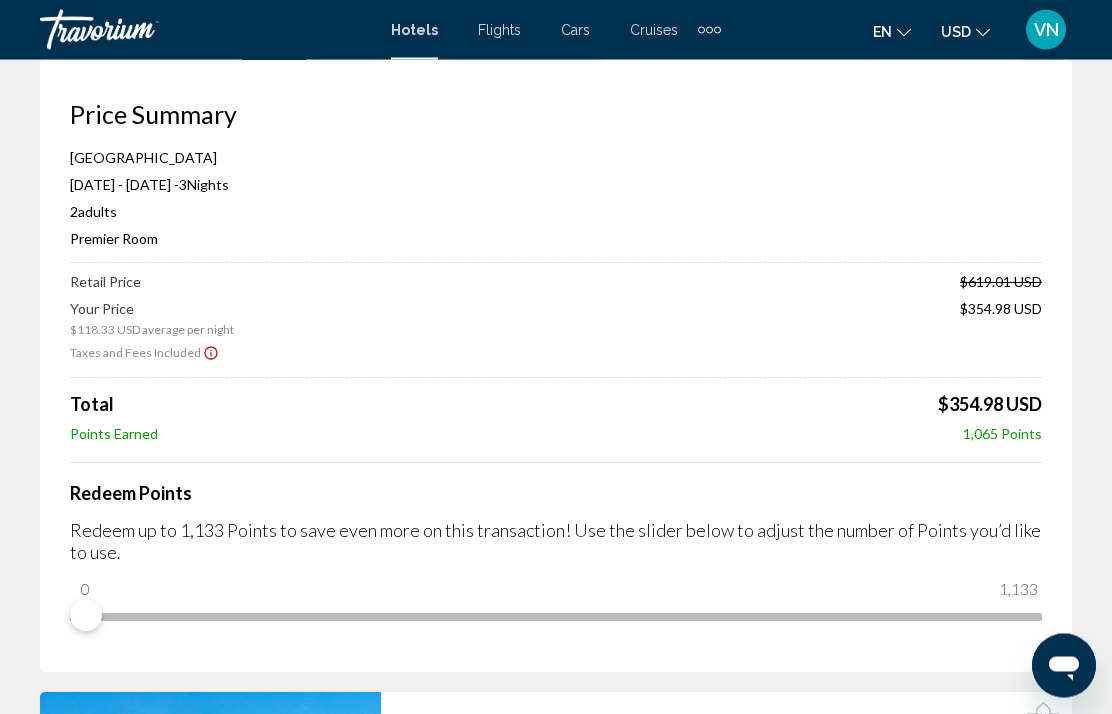 scroll, scrollTop: 91, scrollLeft: 0, axis: vertical 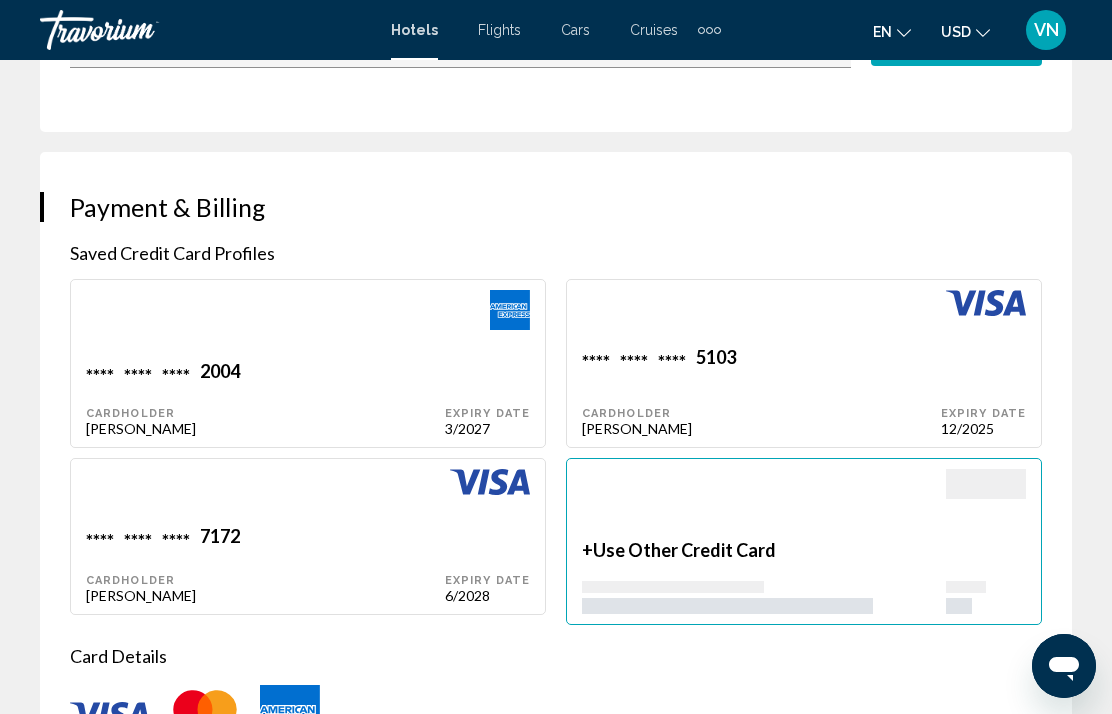click on "Expiry Date 12/2025" at bounding box center (487, 398) 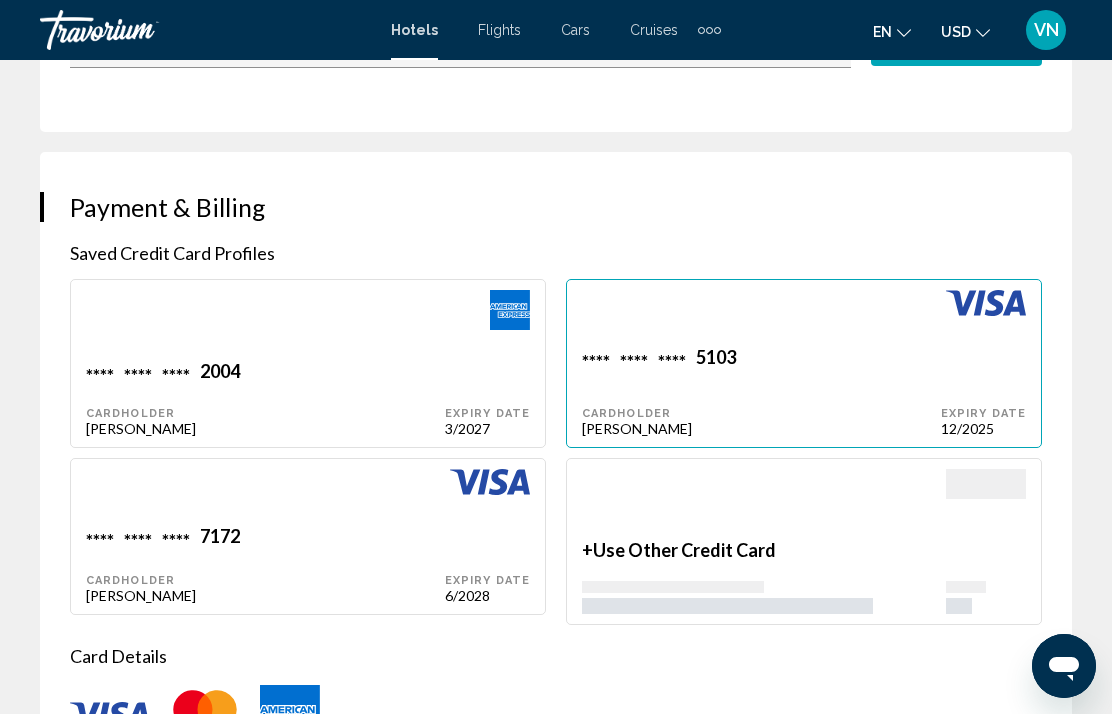 click on "Expiry Date 12/2025" at bounding box center [983, 391] 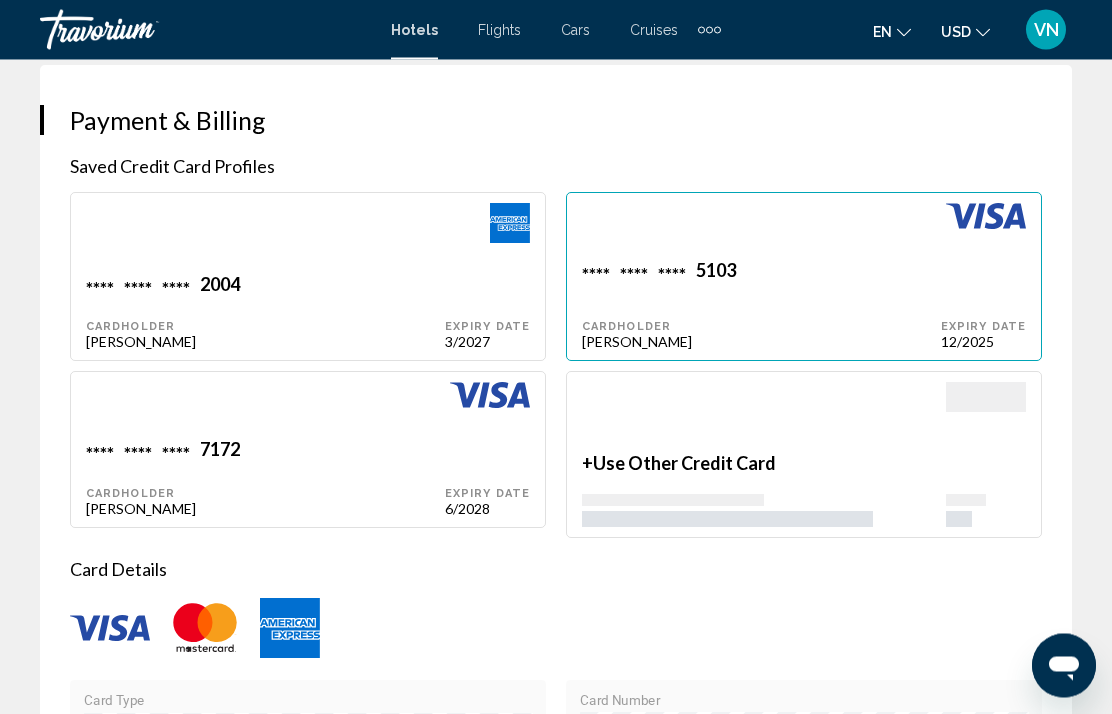scroll, scrollTop: 2073, scrollLeft: 0, axis: vertical 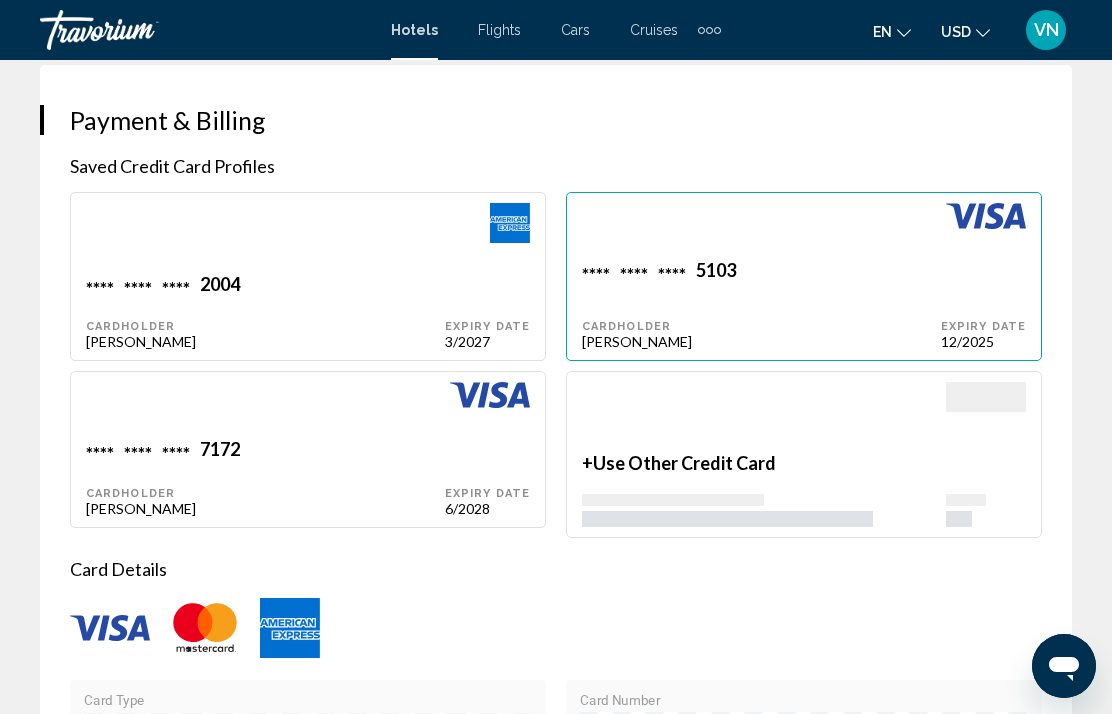click on "Expiry Date 12/2025" at bounding box center [983, 304] 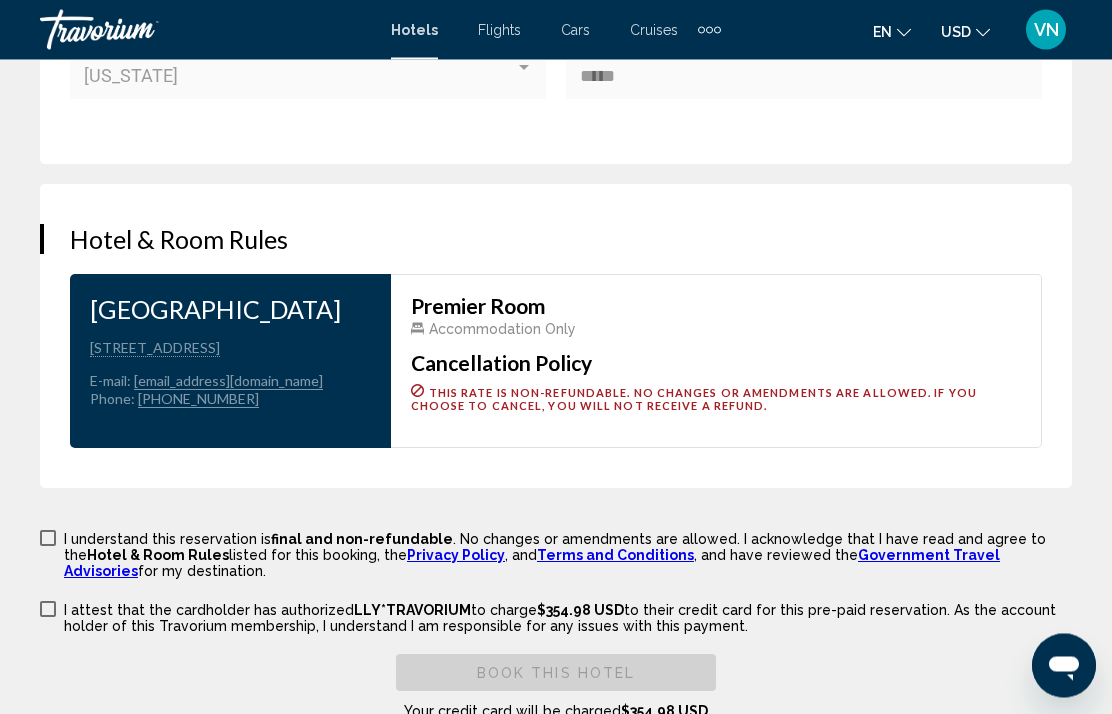 scroll, scrollTop: 3312, scrollLeft: 0, axis: vertical 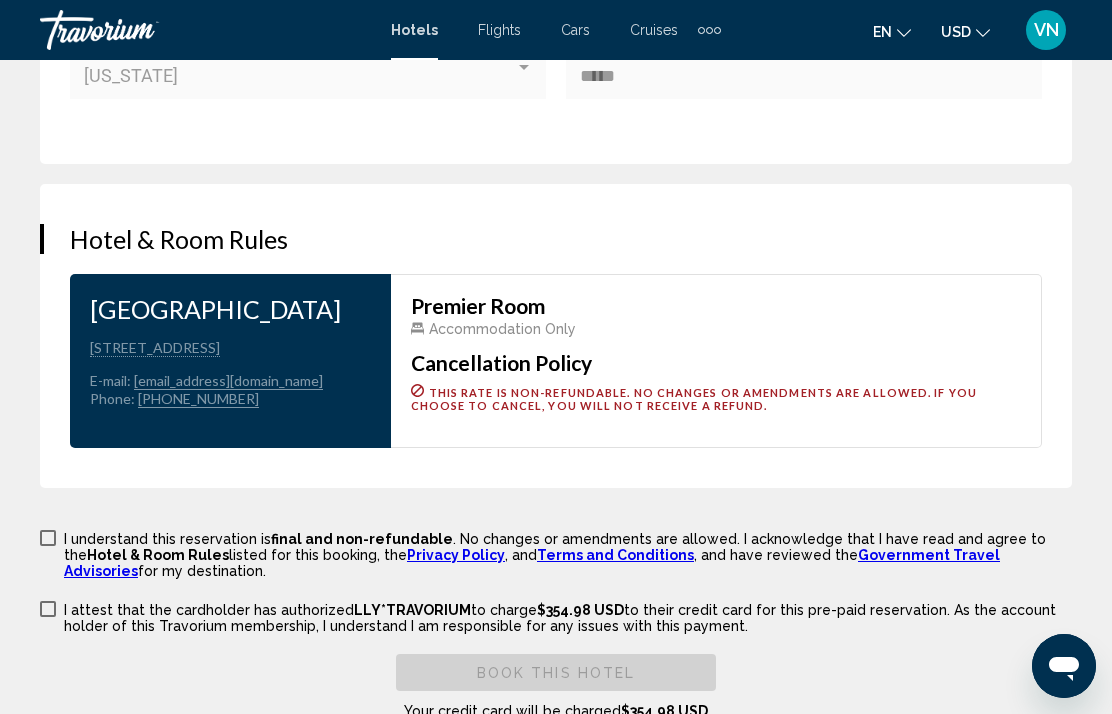 click at bounding box center (48, 538) 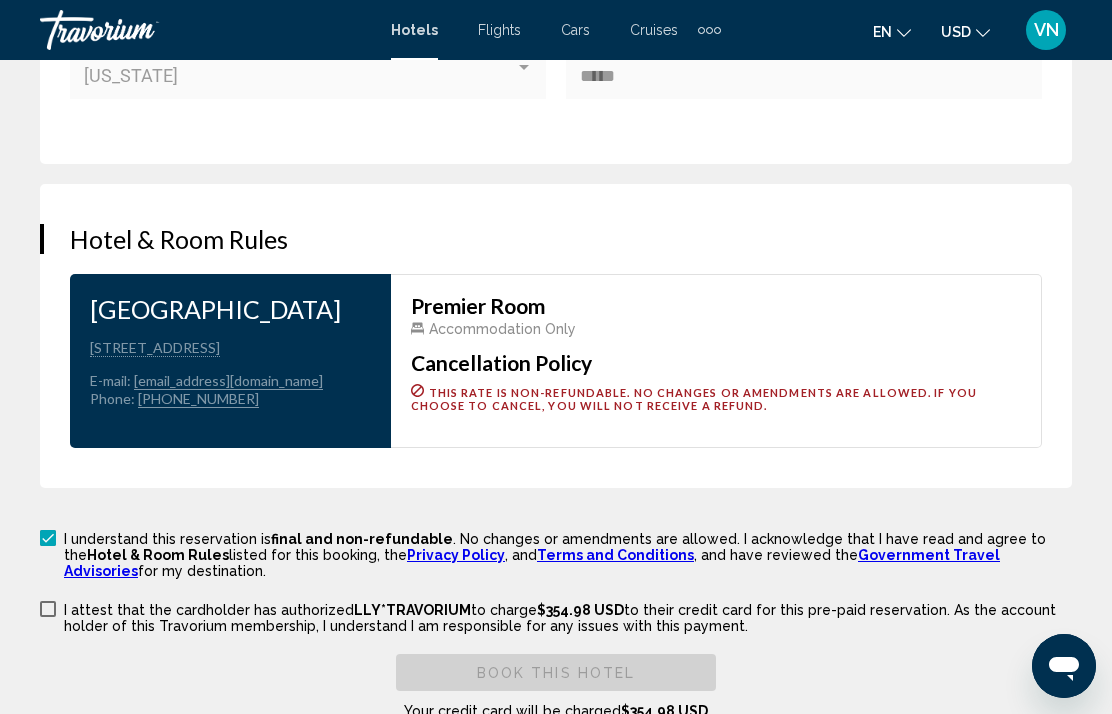 click at bounding box center (48, 609) 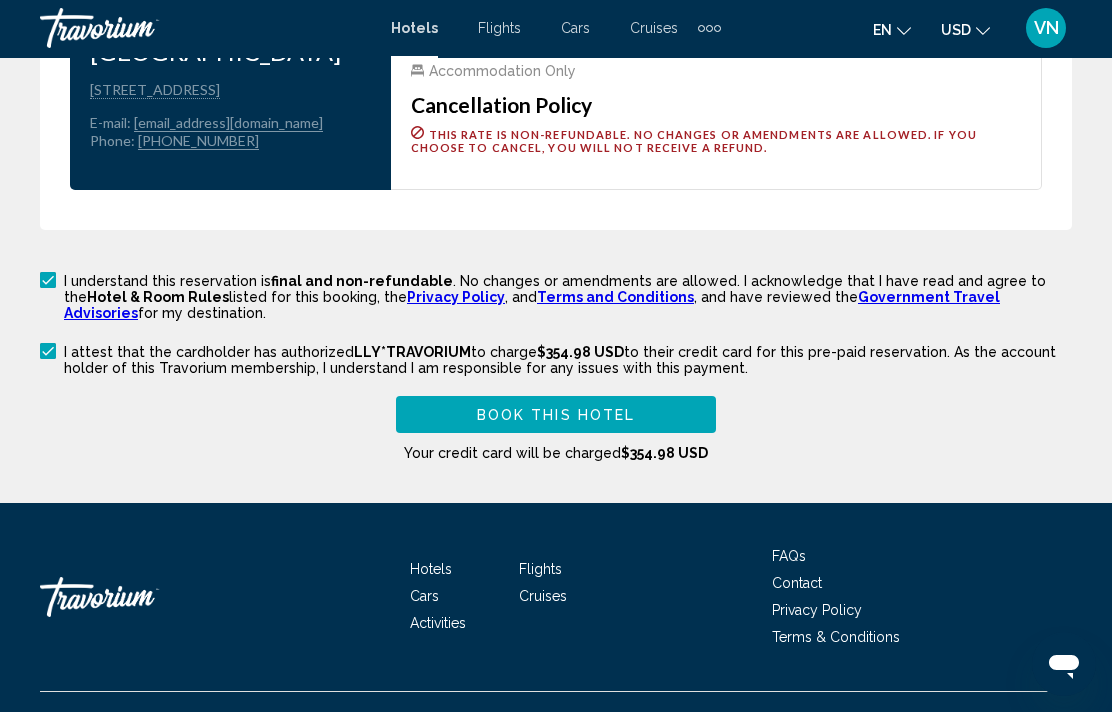 scroll, scrollTop: 3648, scrollLeft: 0, axis: vertical 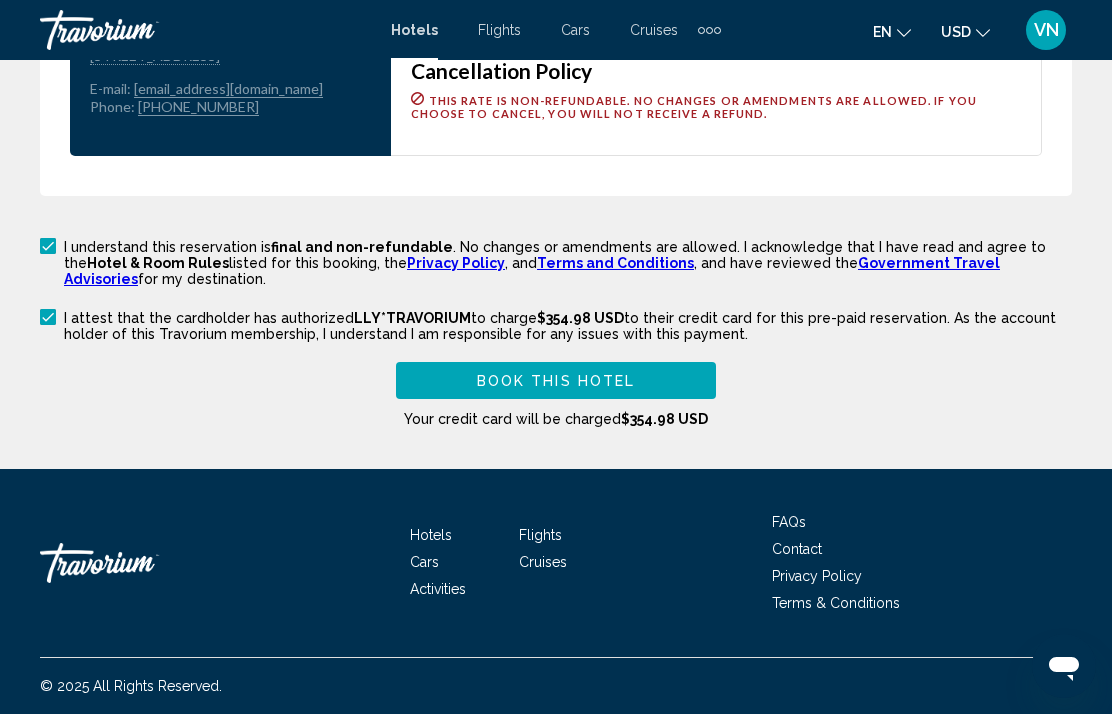 click on "Book this hotel" at bounding box center [556, 380] 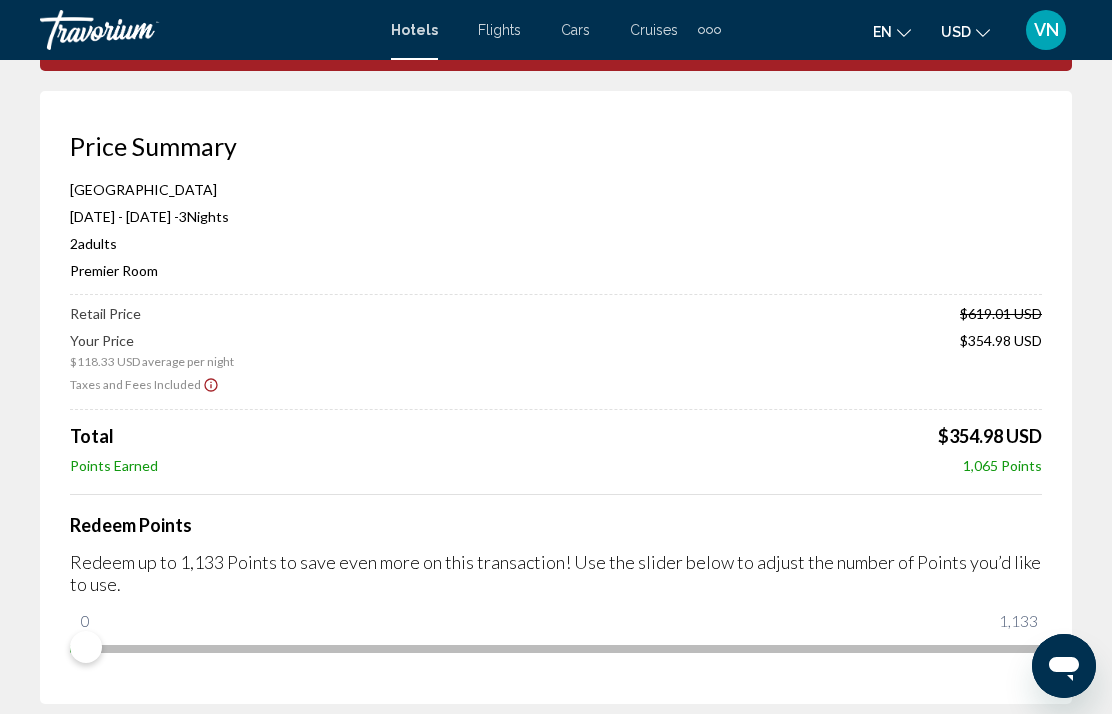 scroll, scrollTop: 0, scrollLeft: 0, axis: both 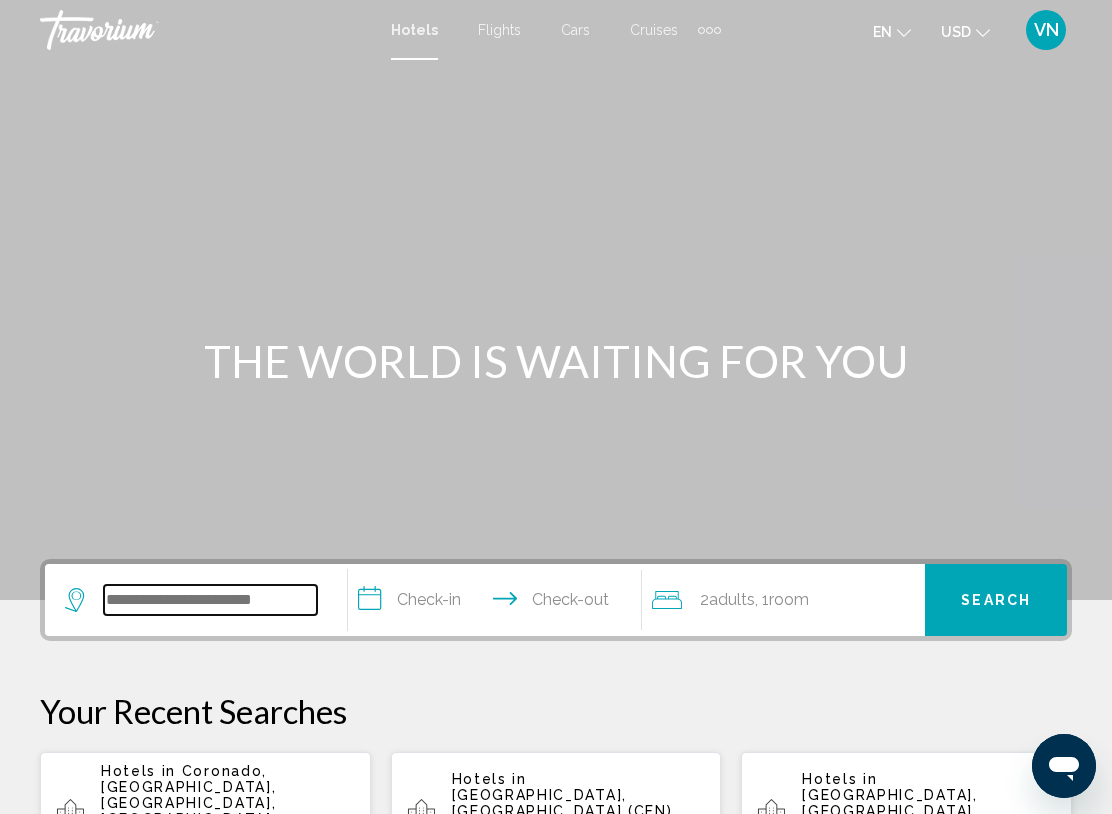 click at bounding box center [210, 600] 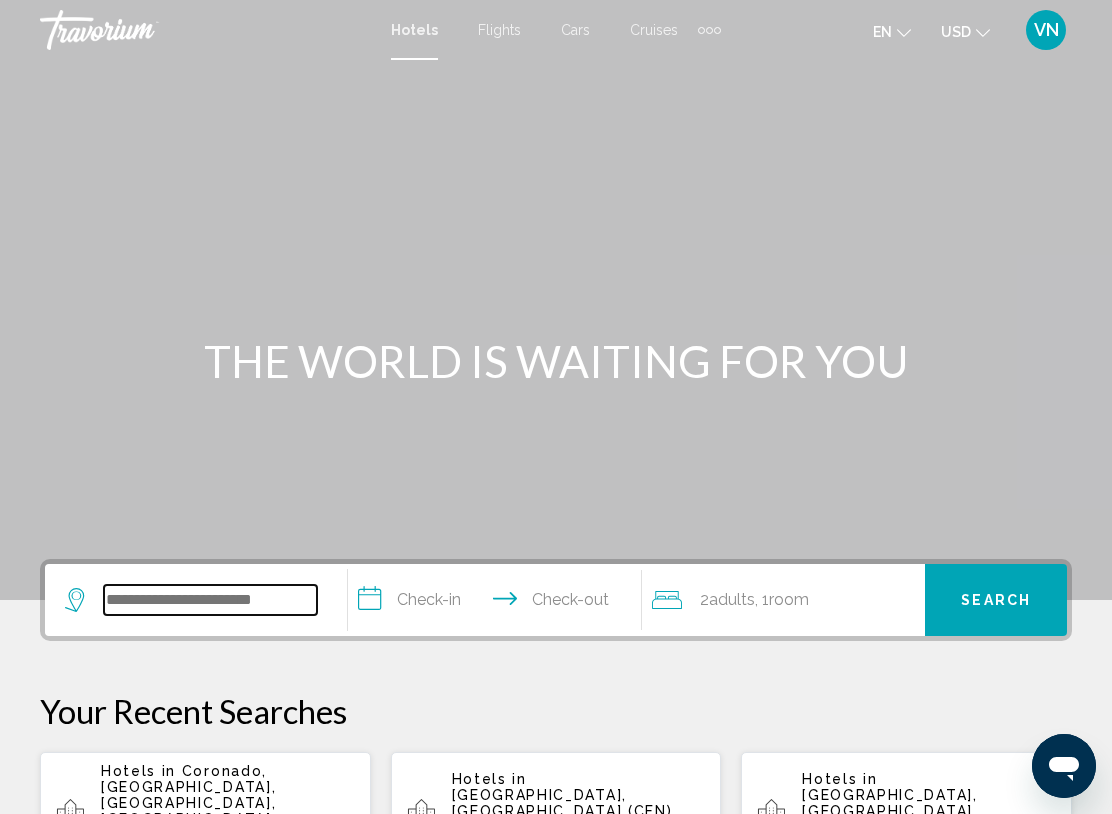 scroll, scrollTop: 0, scrollLeft: 0, axis: both 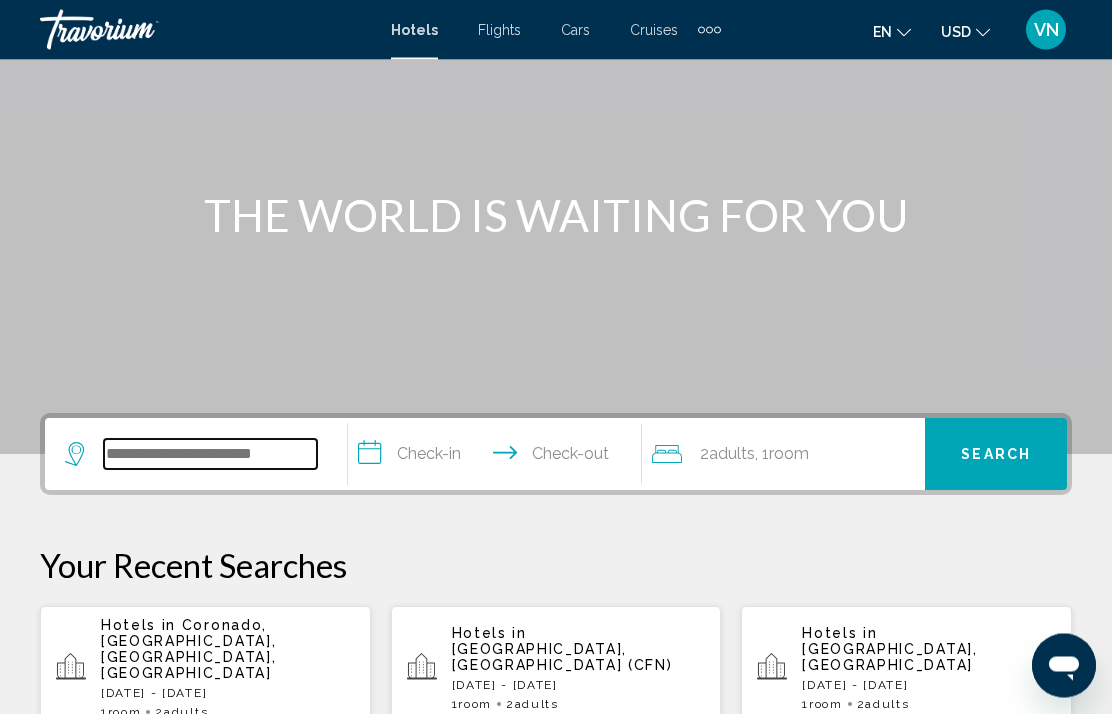 click at bounding box center (210, 455) 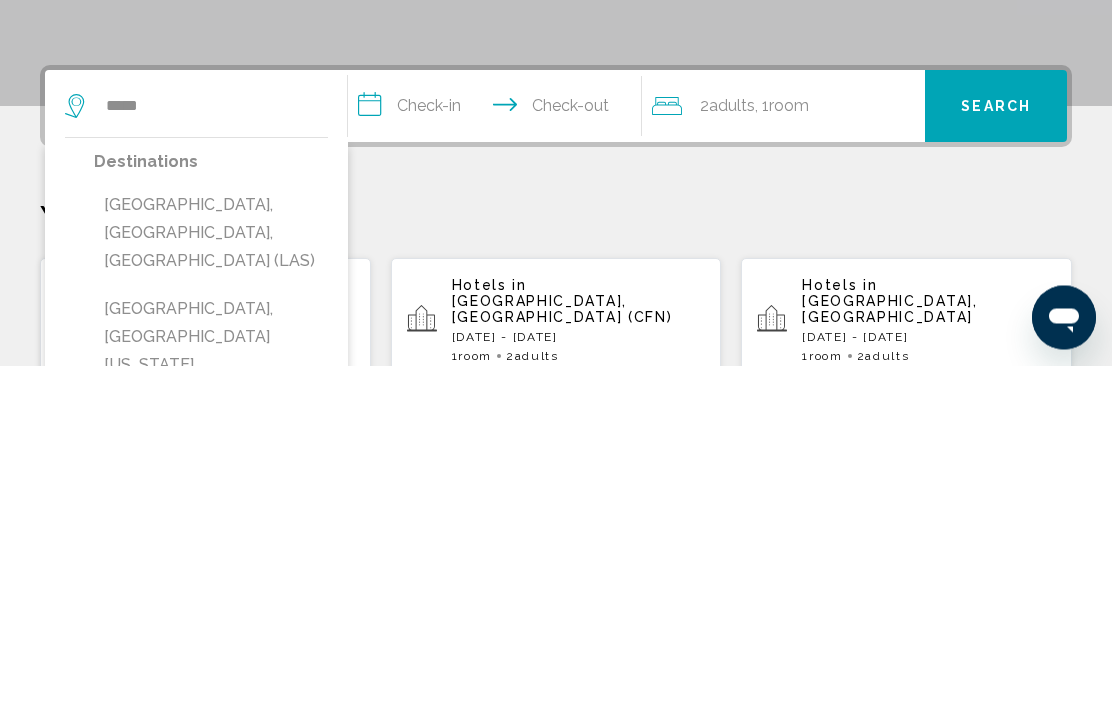 click on "[GEOGRAPHIC_DATA], [GEOGRAPHIC_DATA], [GEOGRAPHIC_DATA] (LAS)" at bounding box center (211, 582) 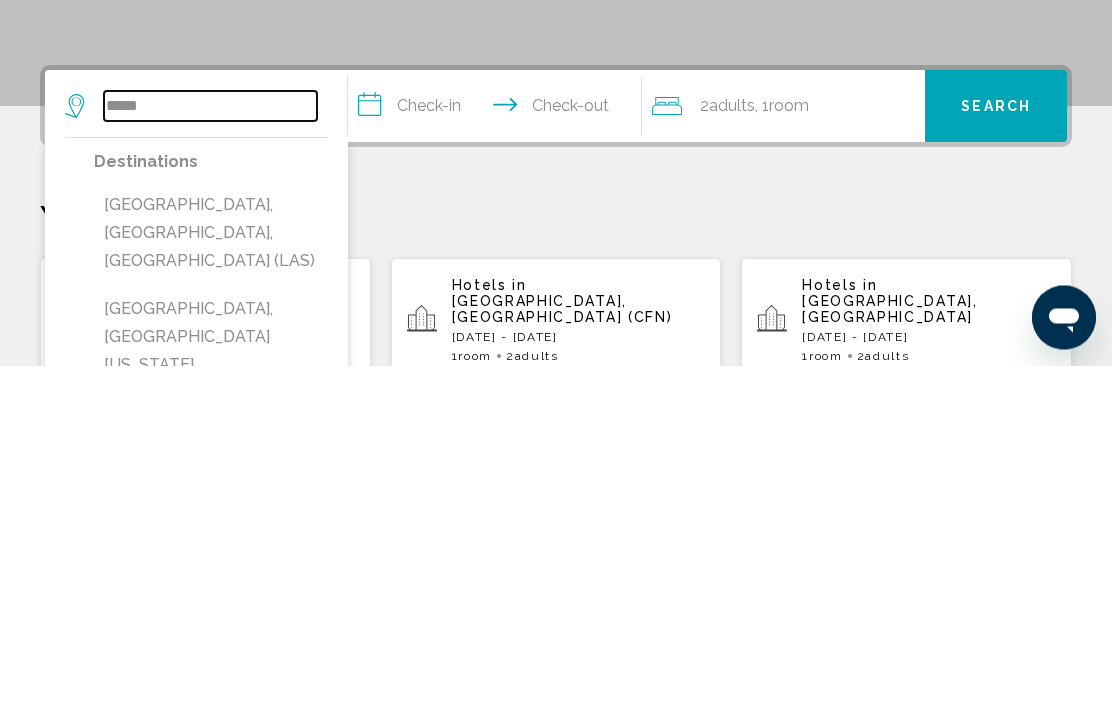 type on "**********" 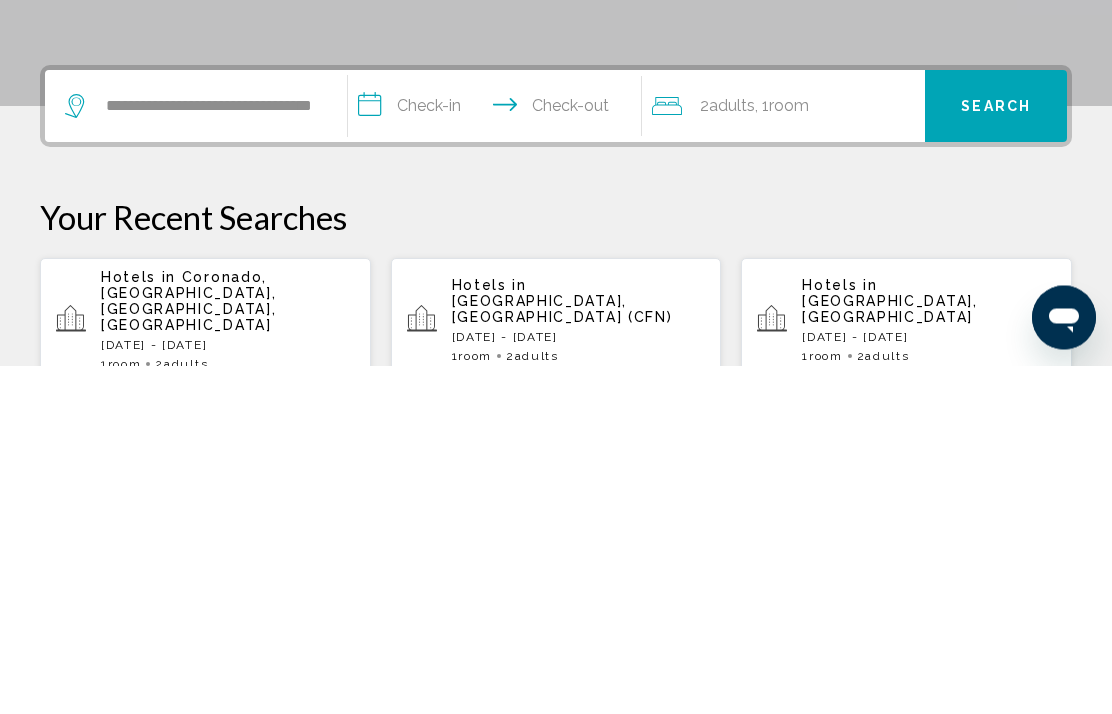 click on "**********" at bounding box center [498, 458] 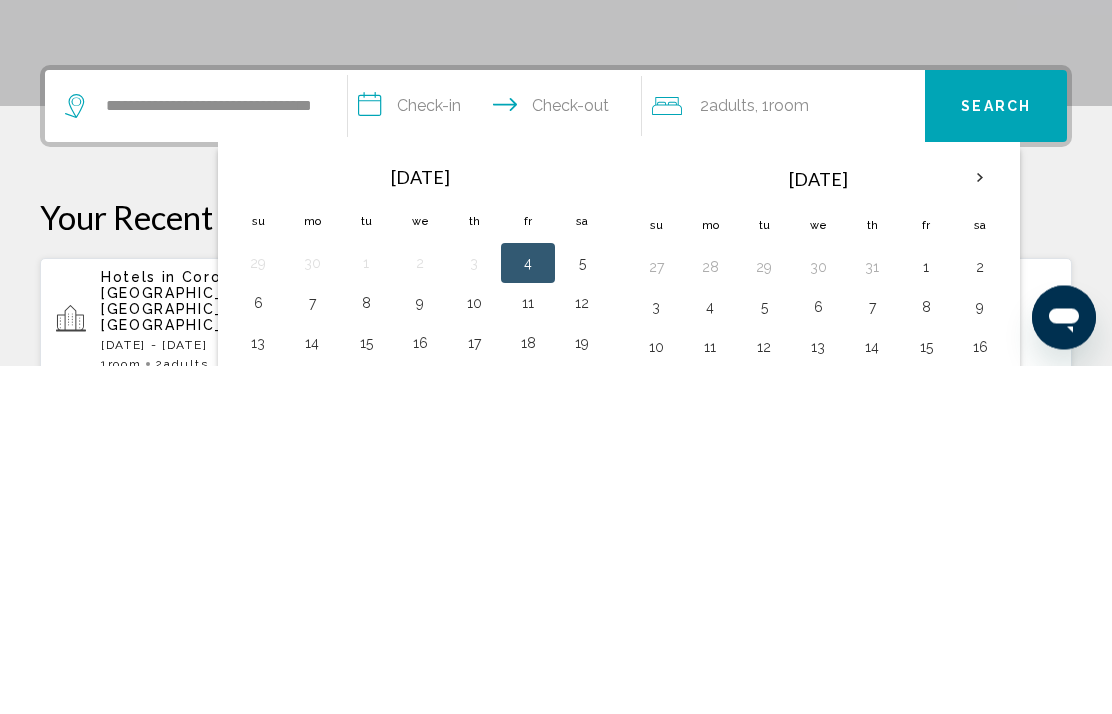 scroll, scrollTop: 494, scrollLeft: 0, axis: vertical 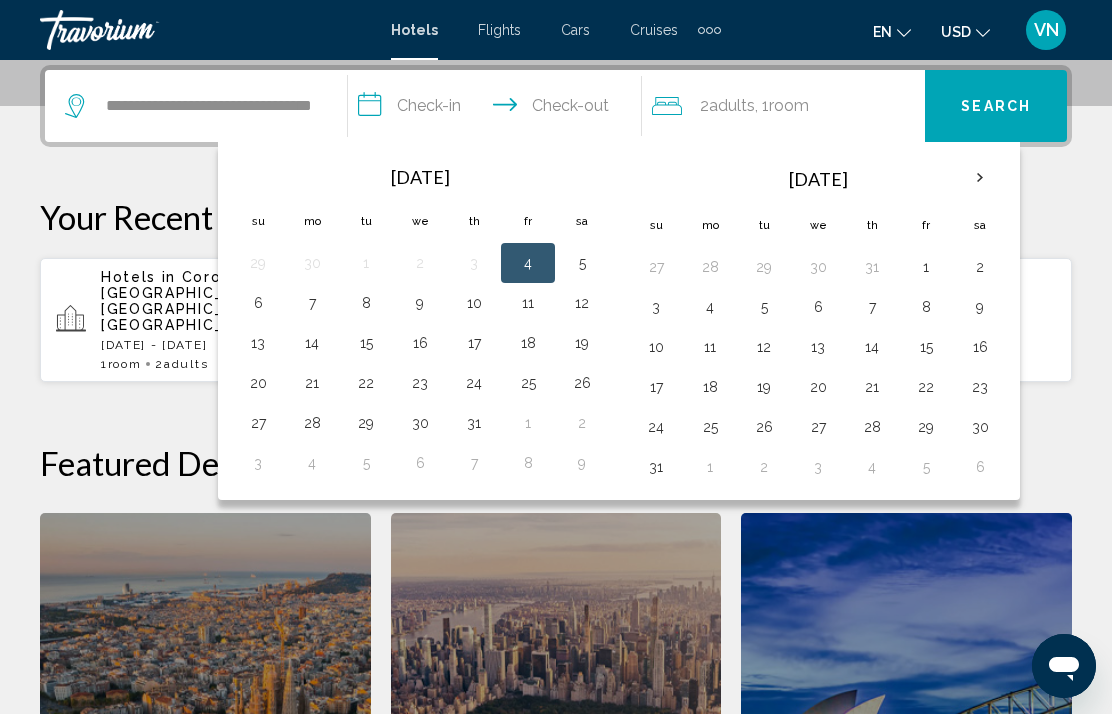 click on "24" at bounding box center [474, 383] 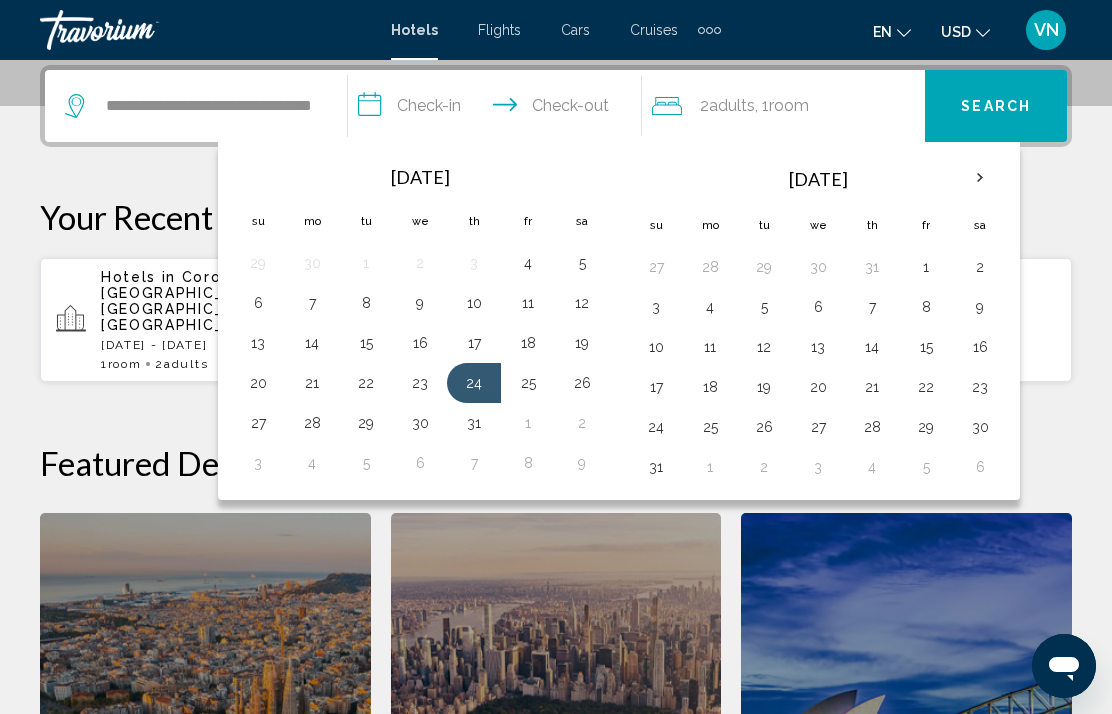 click on "27" at bounding box center (258, 423) 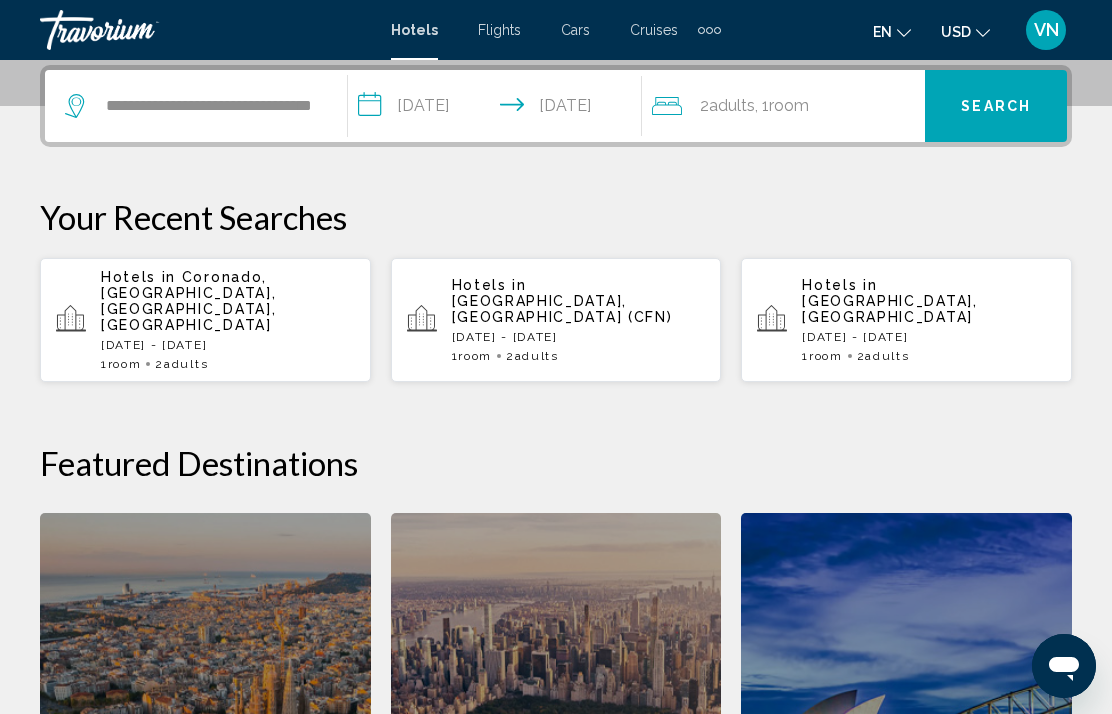 click on "Search" at bounding box center [996, 107] 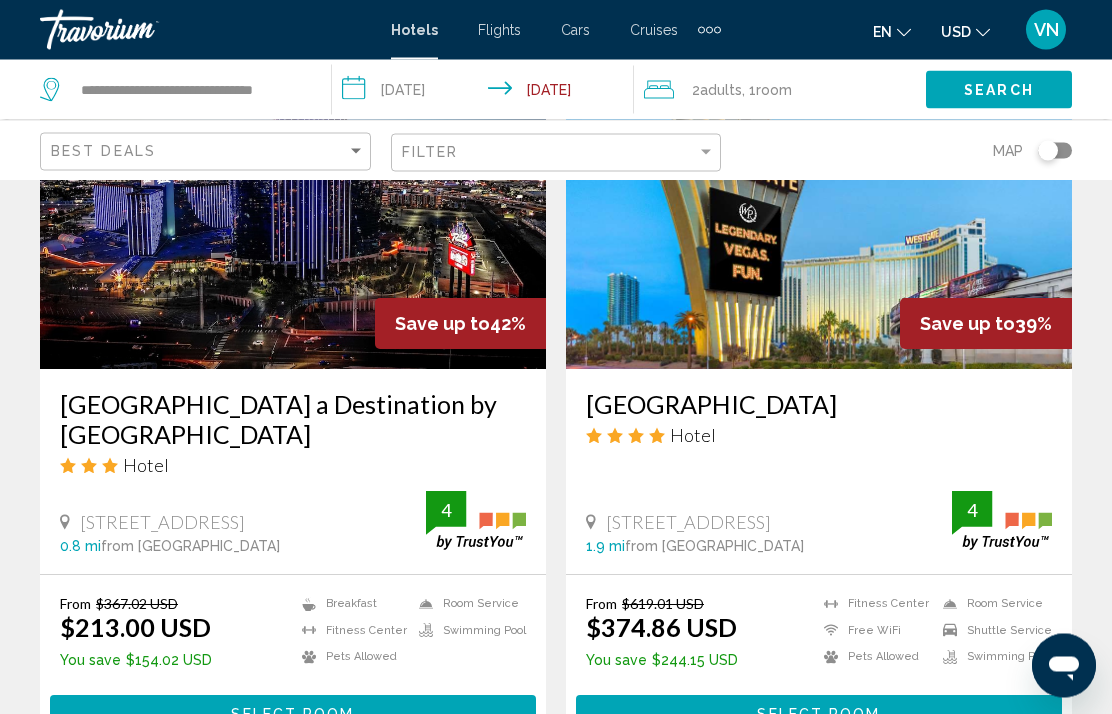 scroll, scrollTop: 945, scrollLeft: 0, axis: vertical 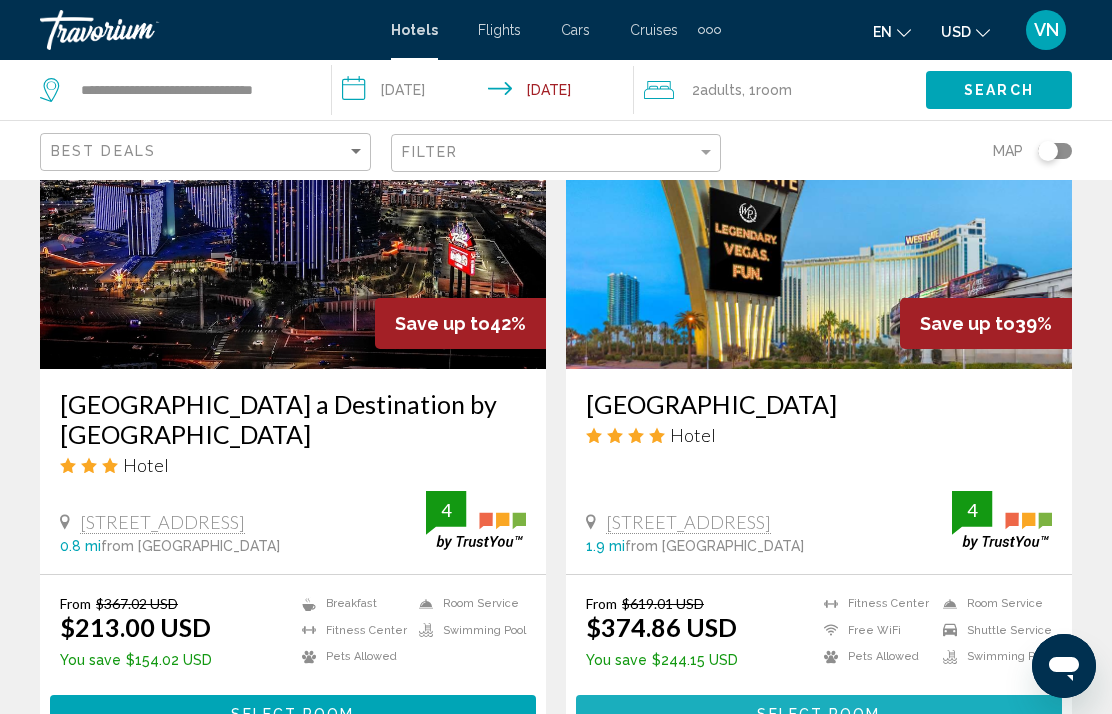 click on "Select Room" at bounding box center [819, 713] 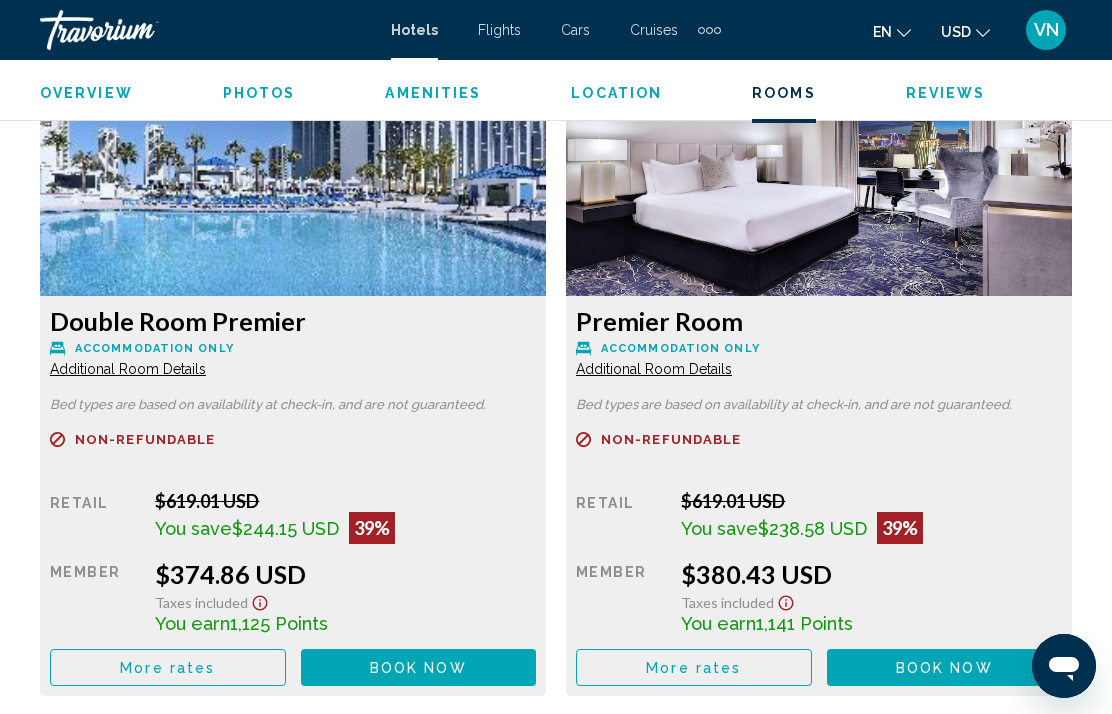scroll, scrollTop: 3105, scrollLeft: 0, axis: vertical 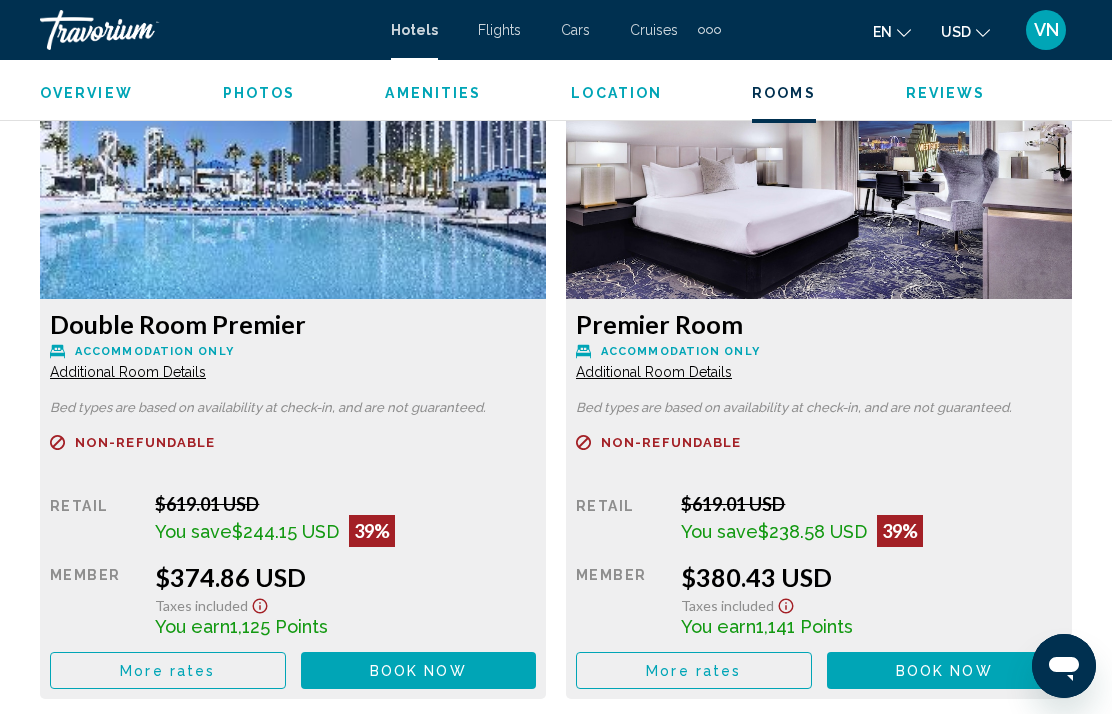 click on "Additional Room Details" at bounding box center (128, 372) 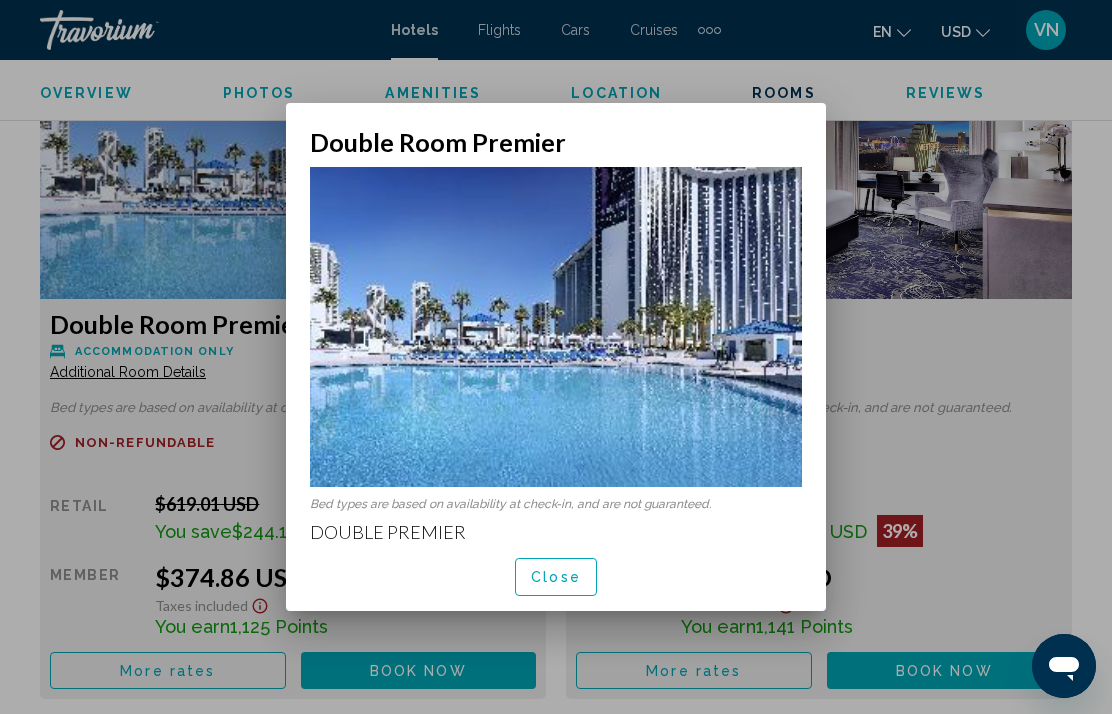 scroll, scrollTop: 0, scrollLeft: 0, axis: both 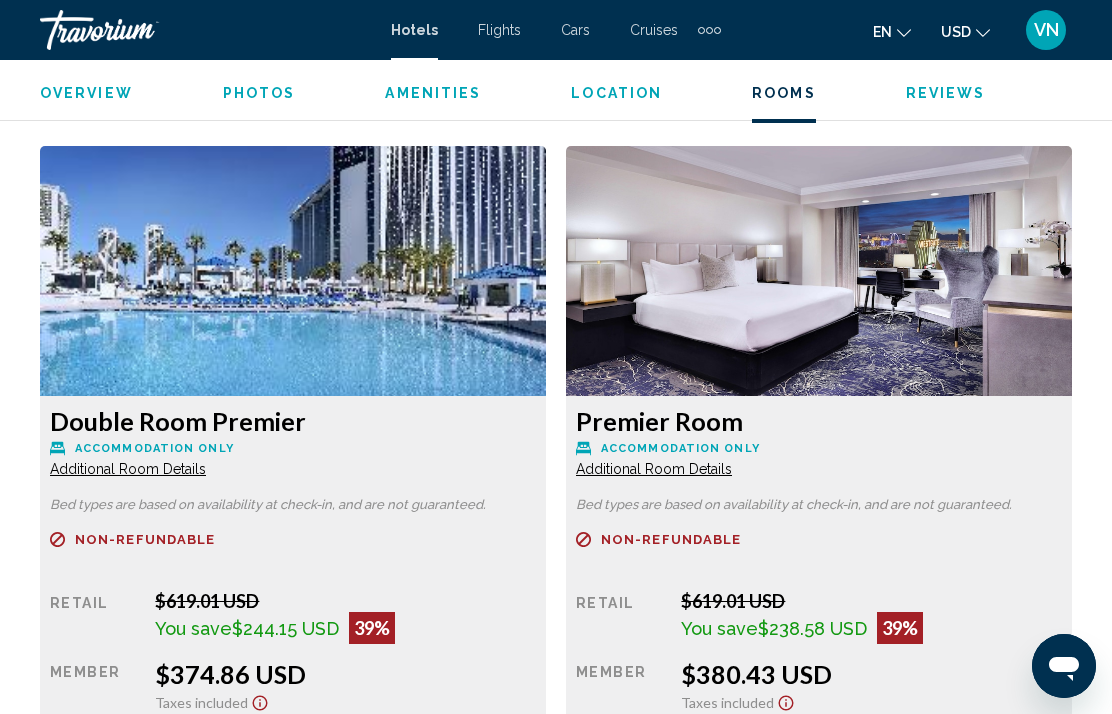 click on "Additional Room Details" at bounding box center [128, 469] 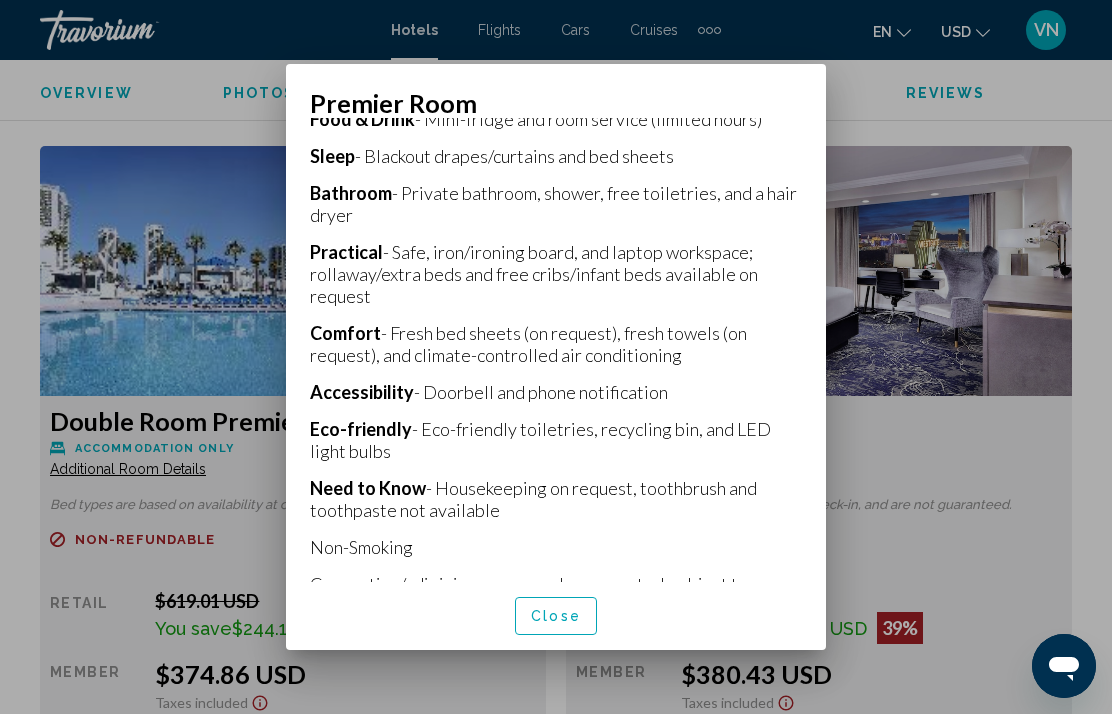 scroll, scrollTop: 518, scrollLeft: 0, axis: vertical 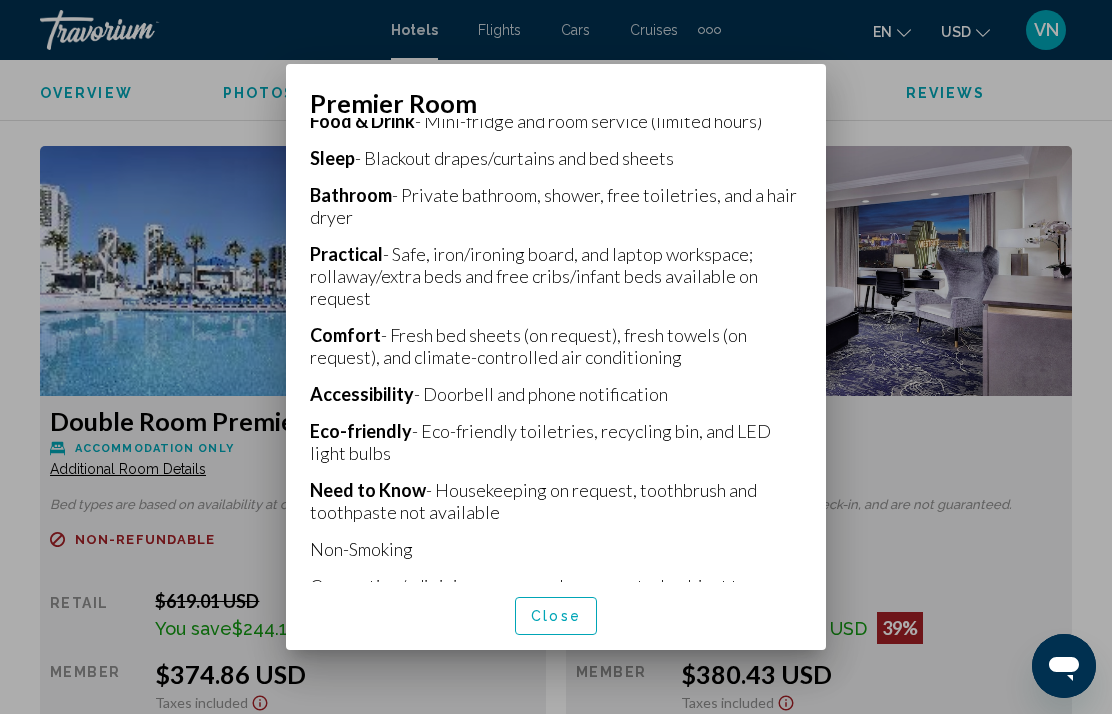 click on "Close" at bounding box center [556, 617] 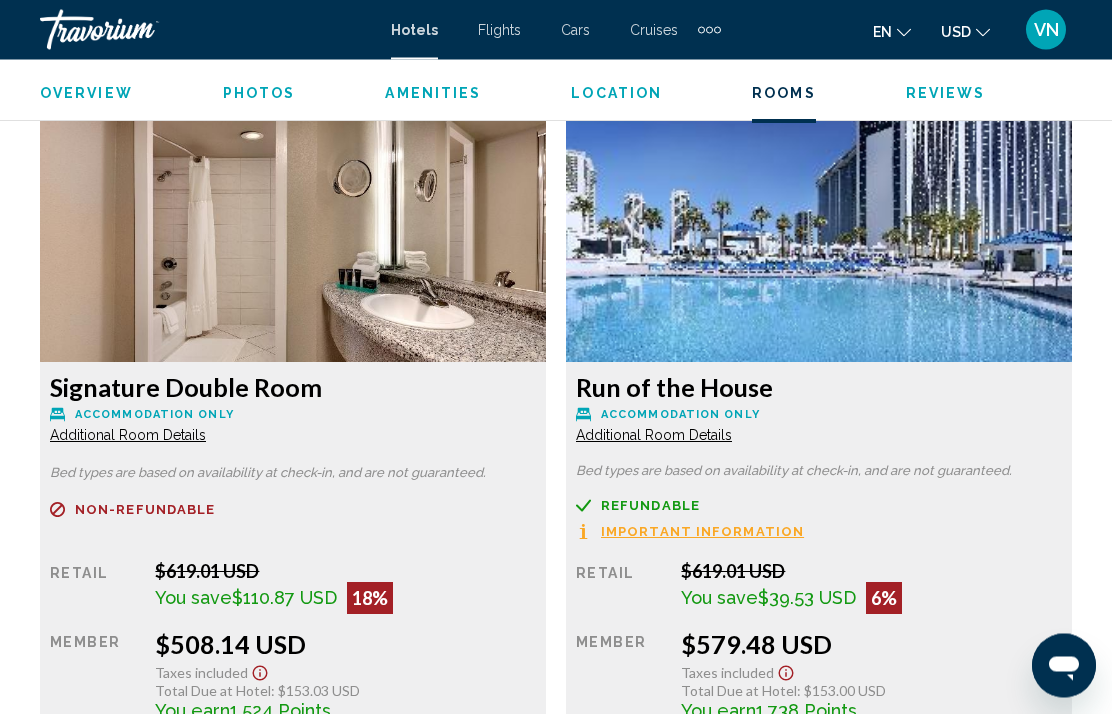 scroll, scrollTop: 4383, scrollLeft: 0, axis: vertical 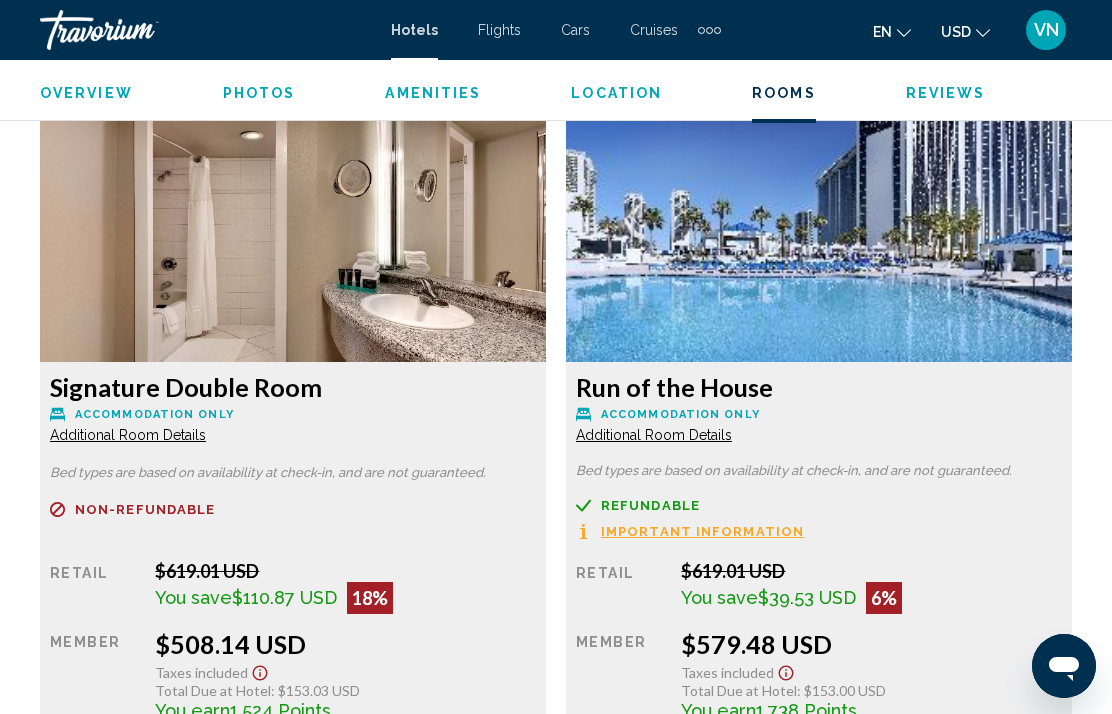 click on "Run of the House
Accommodation Only Additional Room Details" at bounding box center [293, -933] 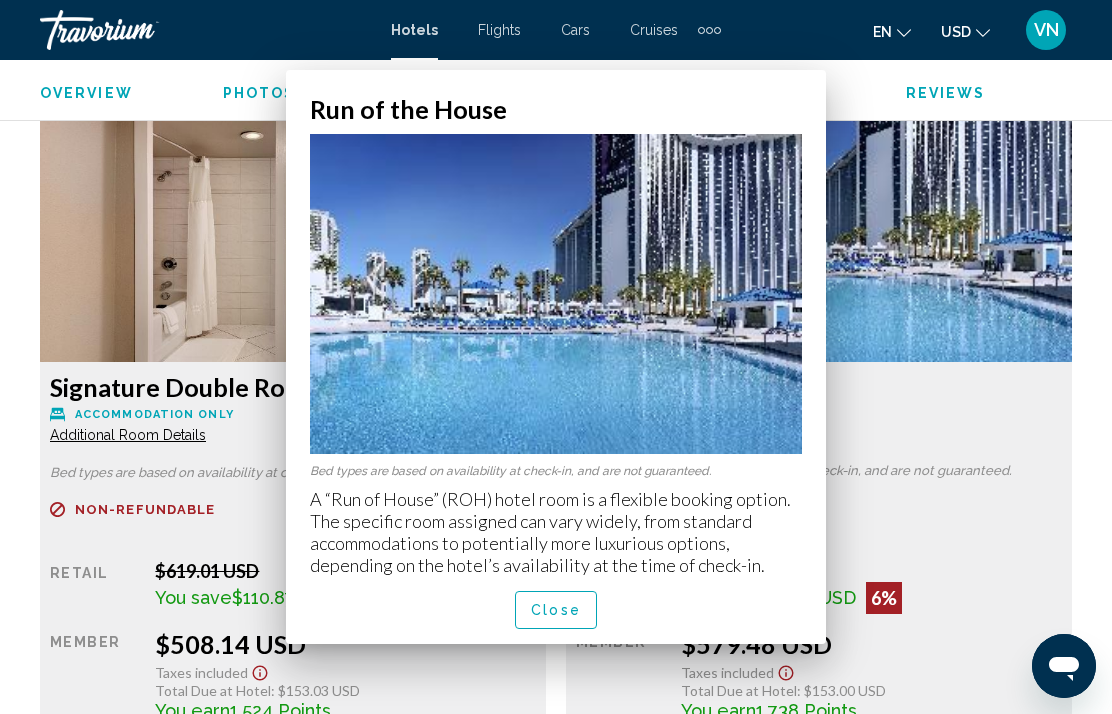 scroll, scrollTop: 0, scrollLeft: 0, axis: both 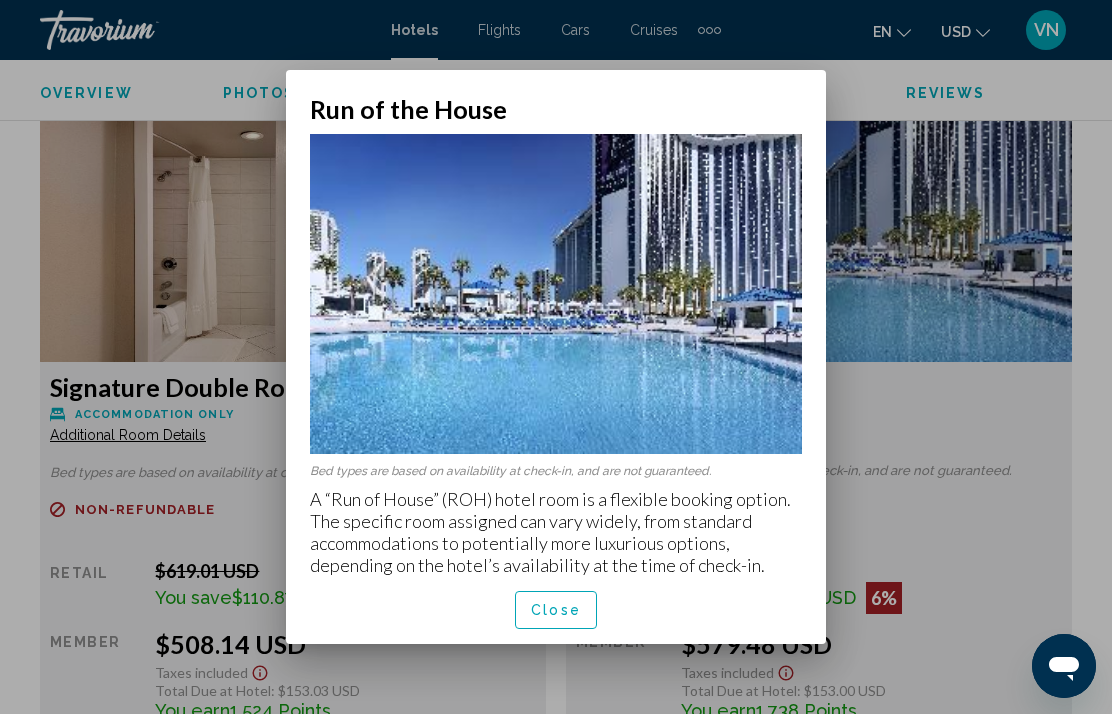 click on "Close" at bounding box center (556, 609) 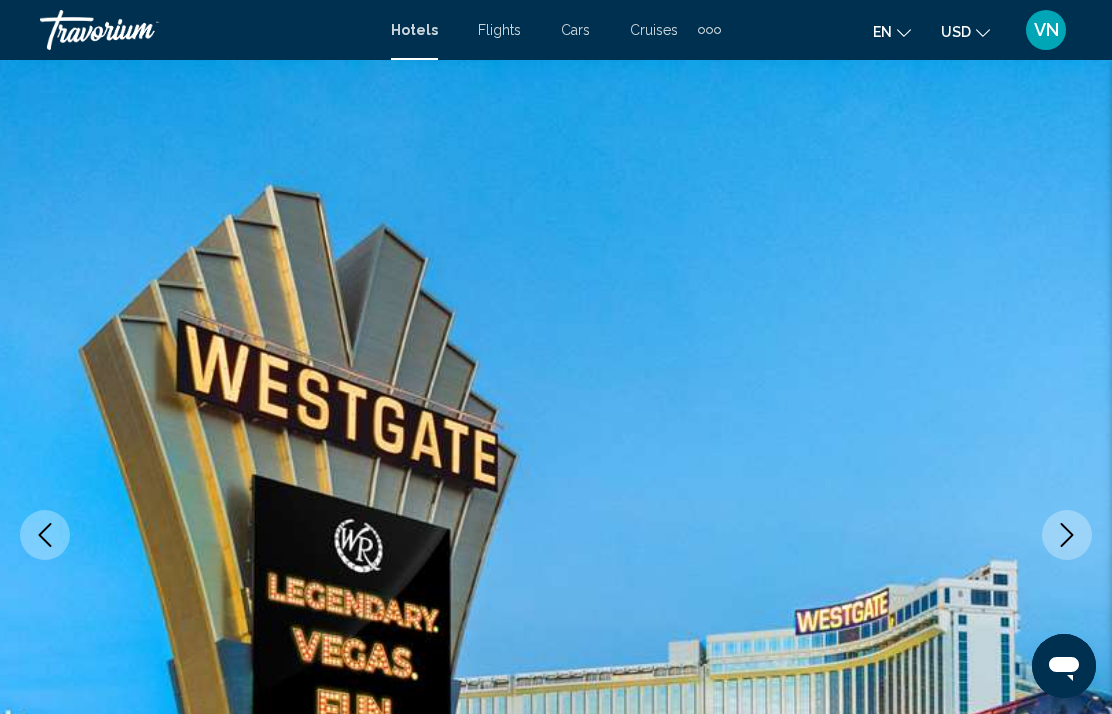 scroll, scrollTop: 4383, scrollLeft: 0, axis: vertical 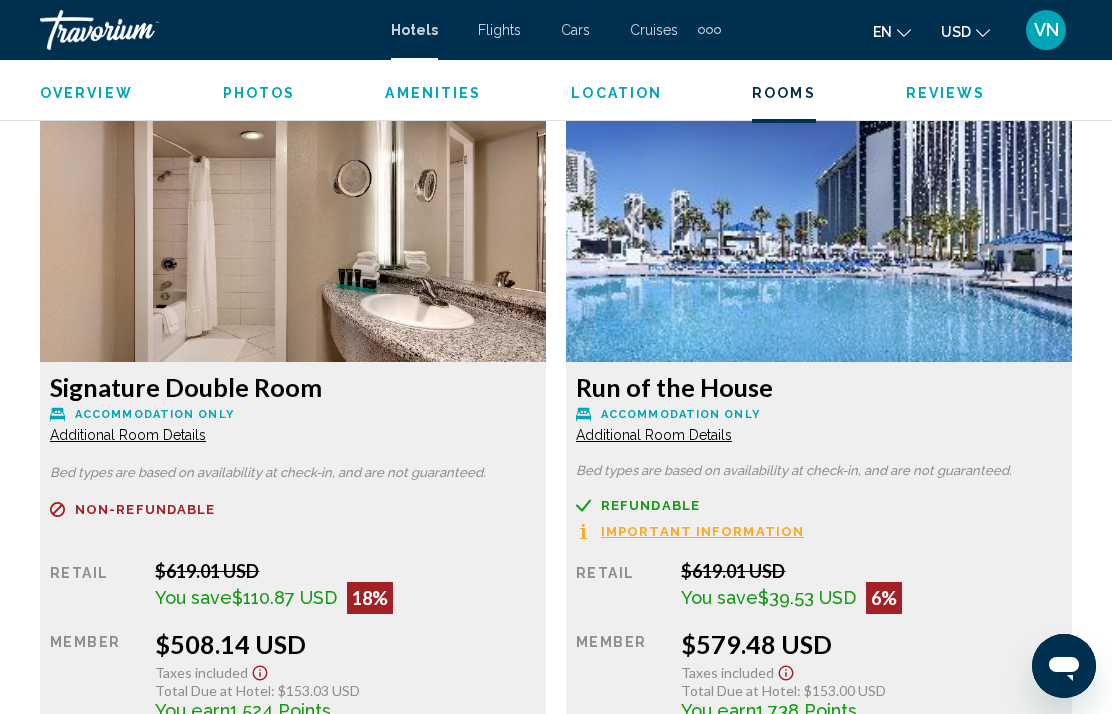 click on "Additional Room Details" at bounding box center (128, -906) 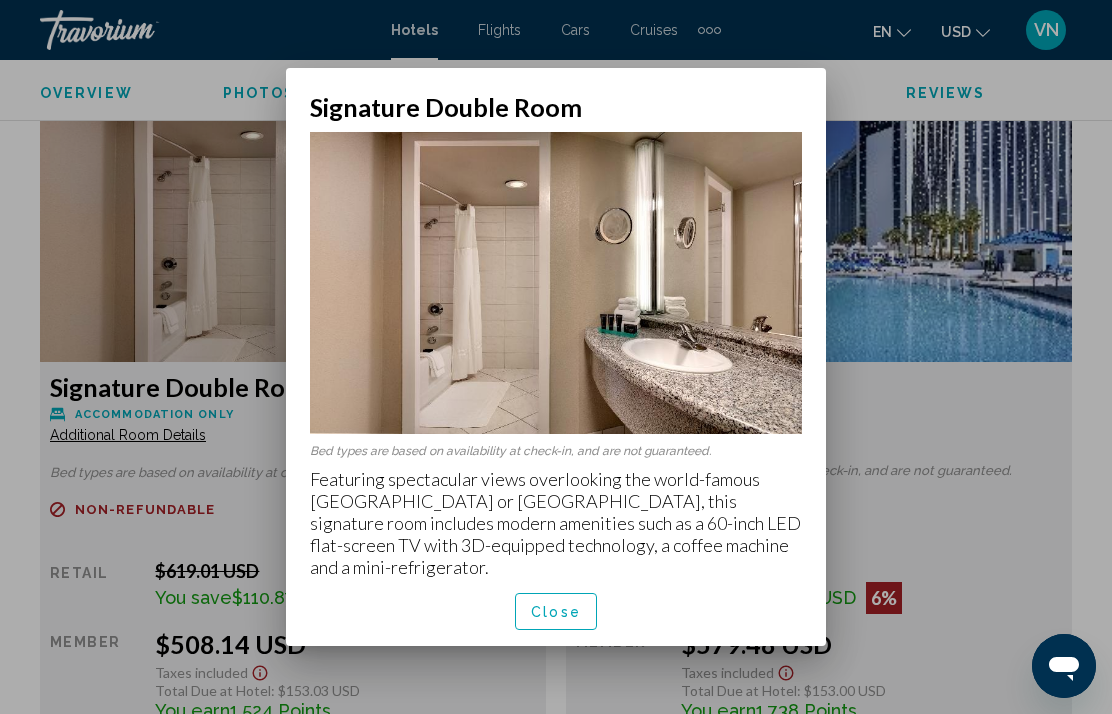 scroll, scrollTop: 0, scrollLeft: 0, axis: both 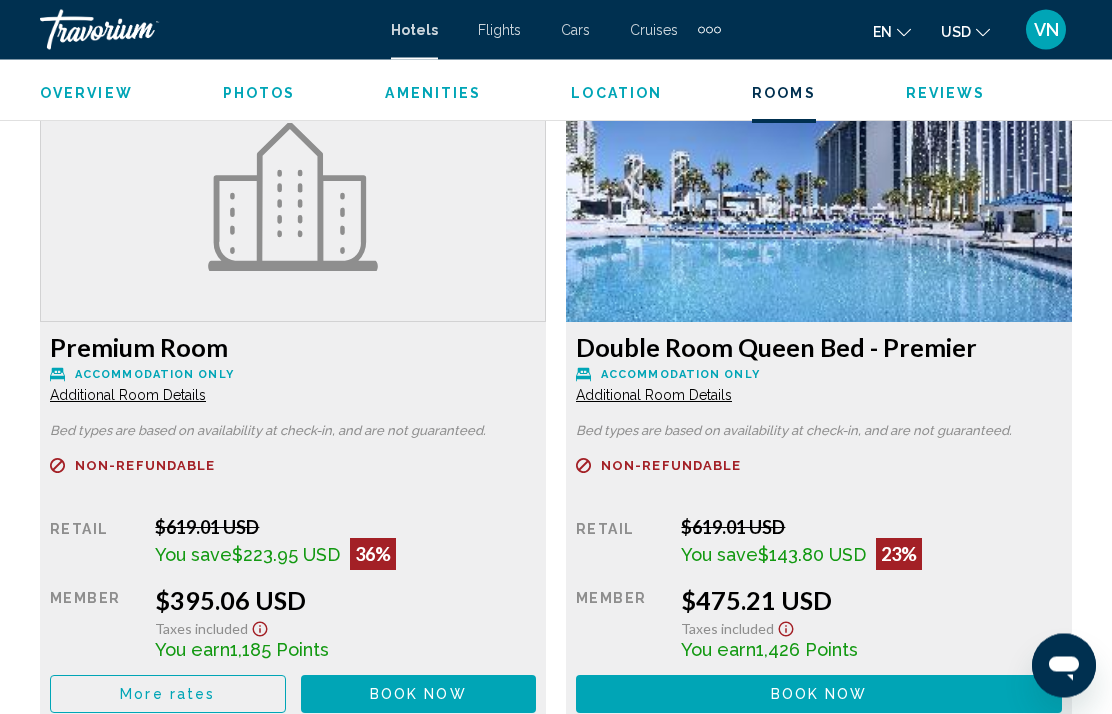 click on "Additional Room Details" at bounding box center [128, -274] 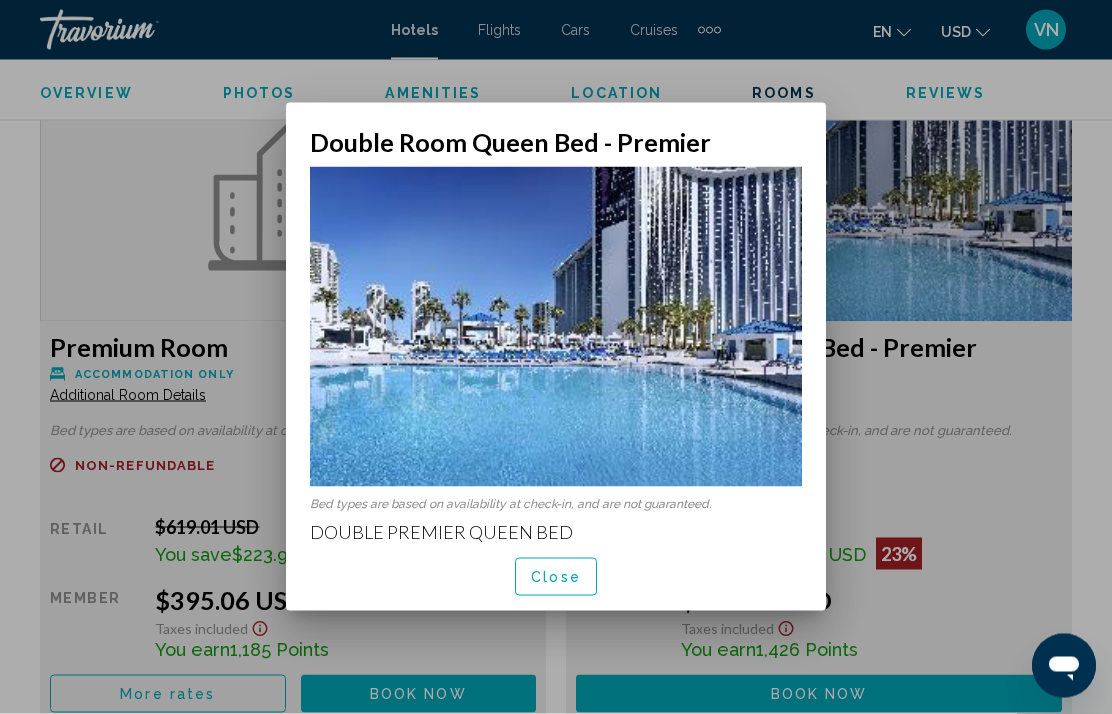 scroll, scrollTop: 0, scrollLeft: 0, axis: both 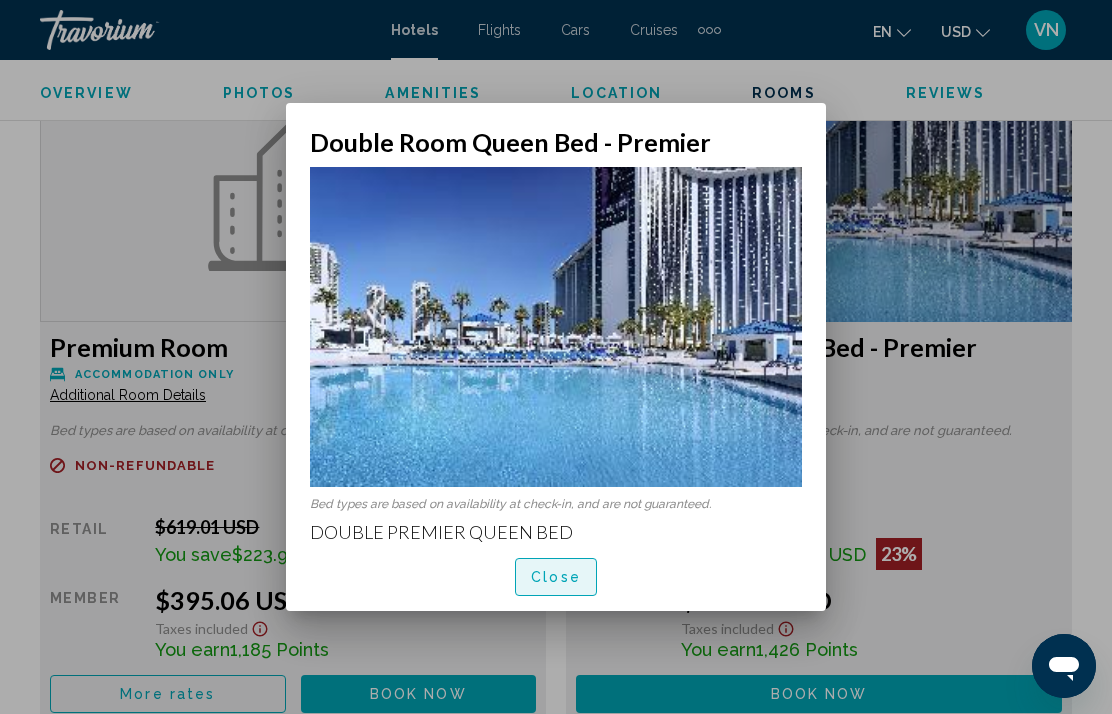 click on "Close" at bounding box center (556, 576) 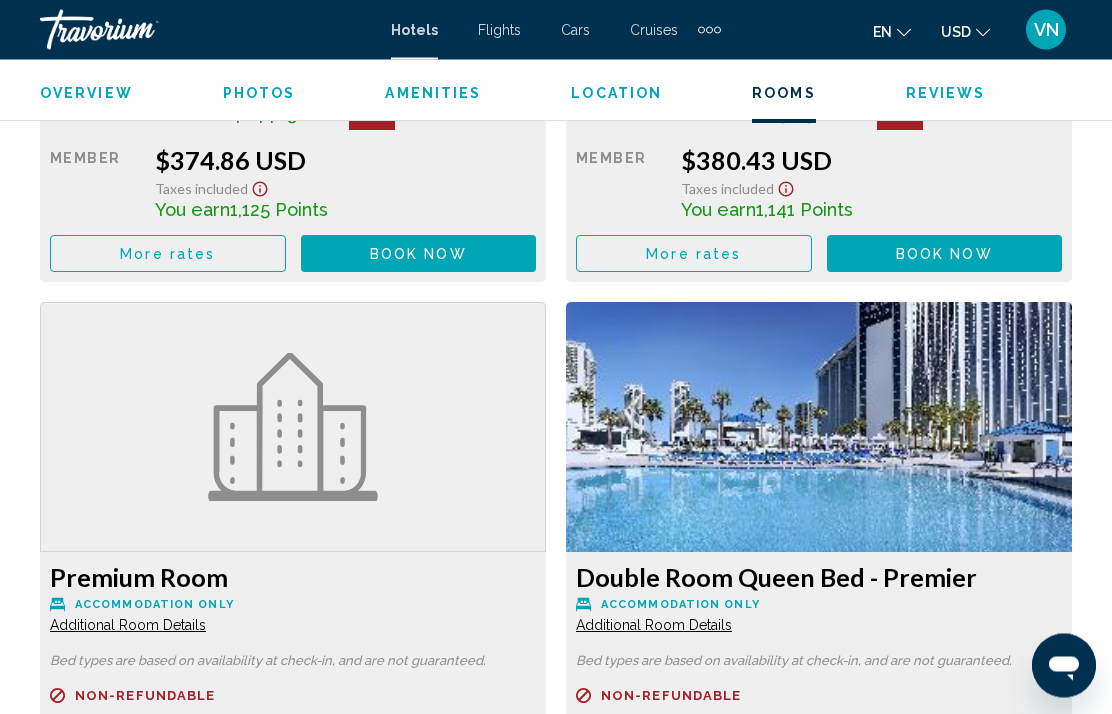 scroll, scrollTop: 3520, scrollLeft: 0, axis: vertical 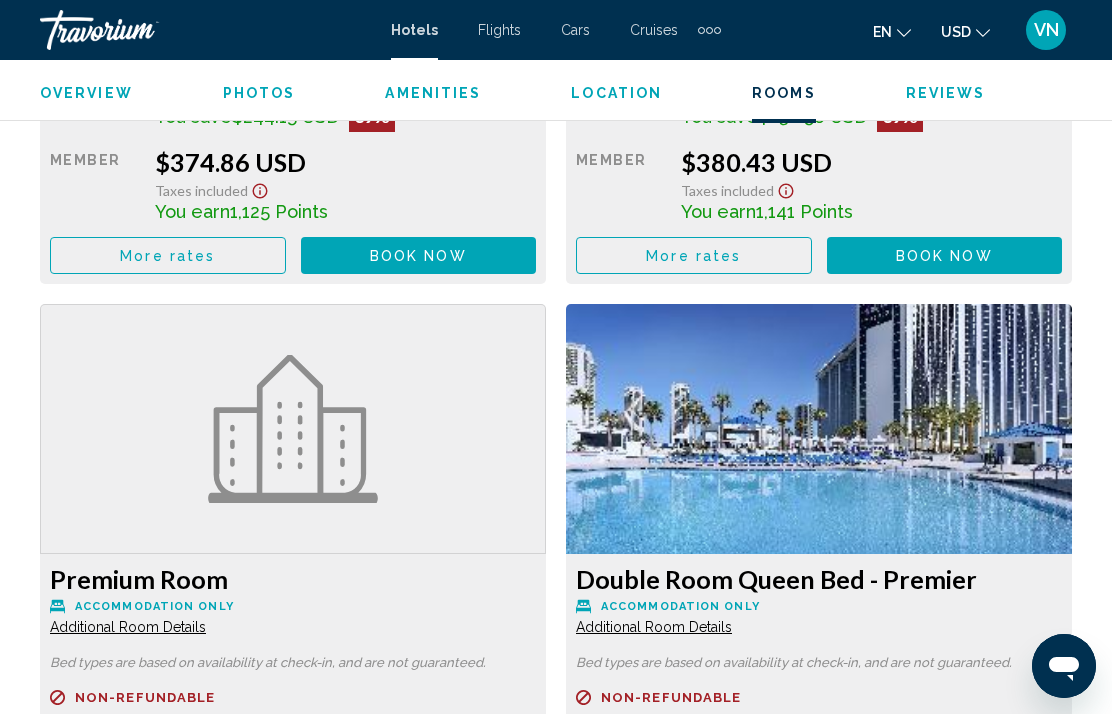 click on "Additional Room Details" at bounding box center (128, -43) 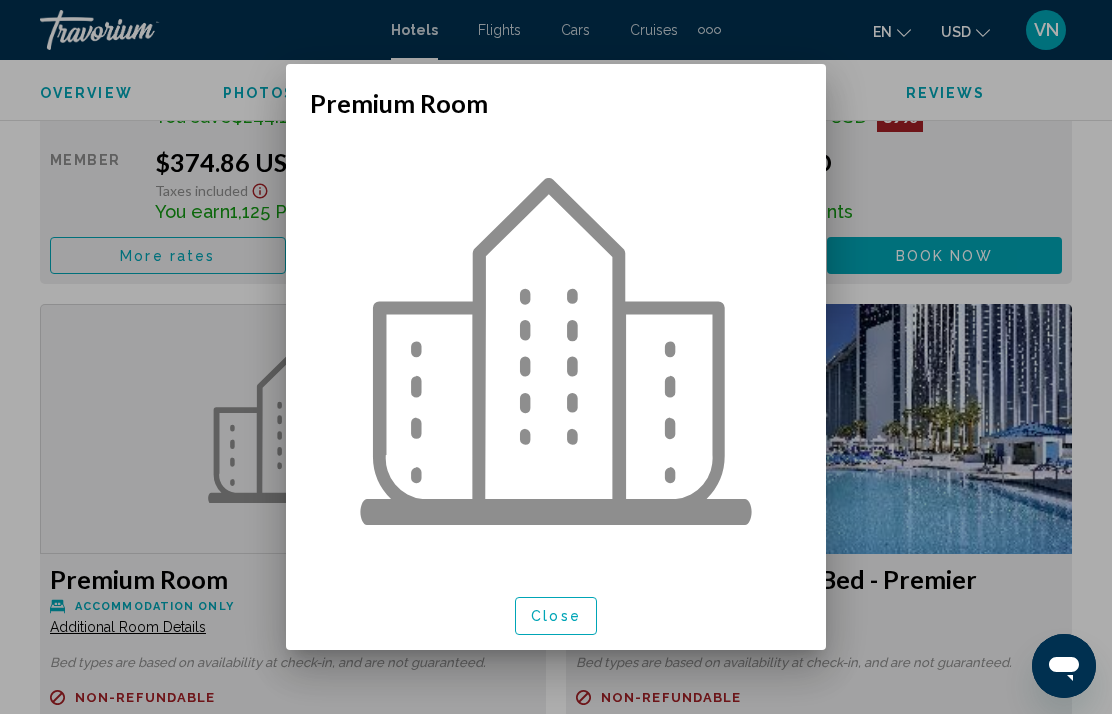 click on "Close" at bounding box center (556, 615) 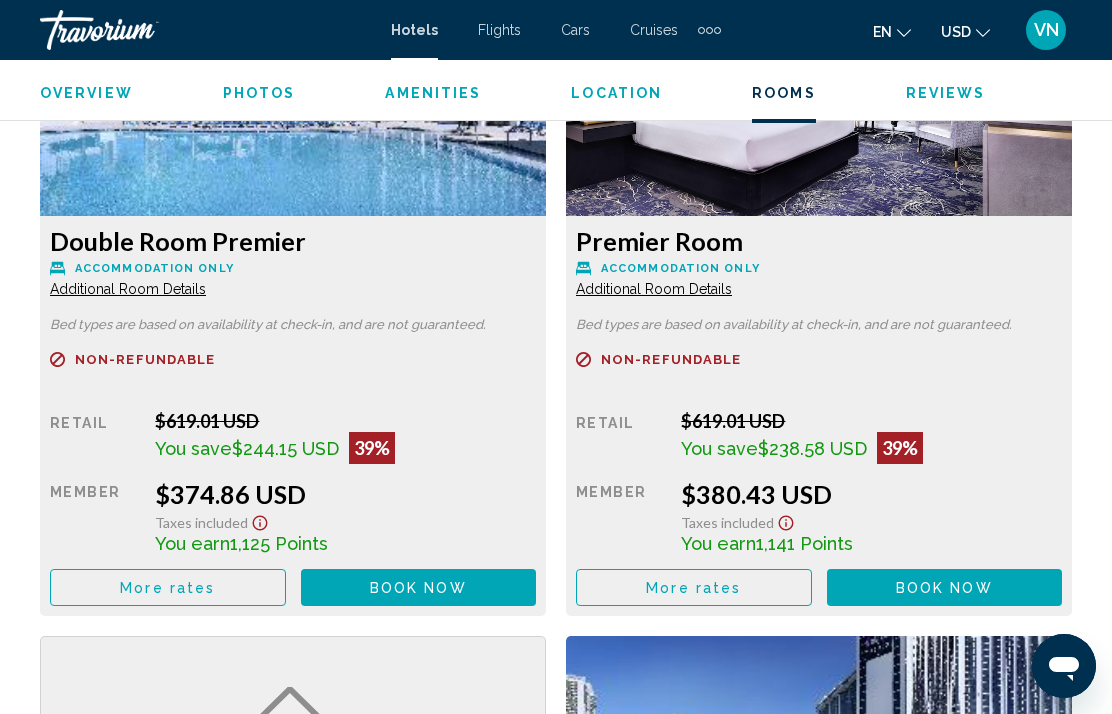 scroll, scrollTop: 3180, scrollLeft: 0, axis: vertical 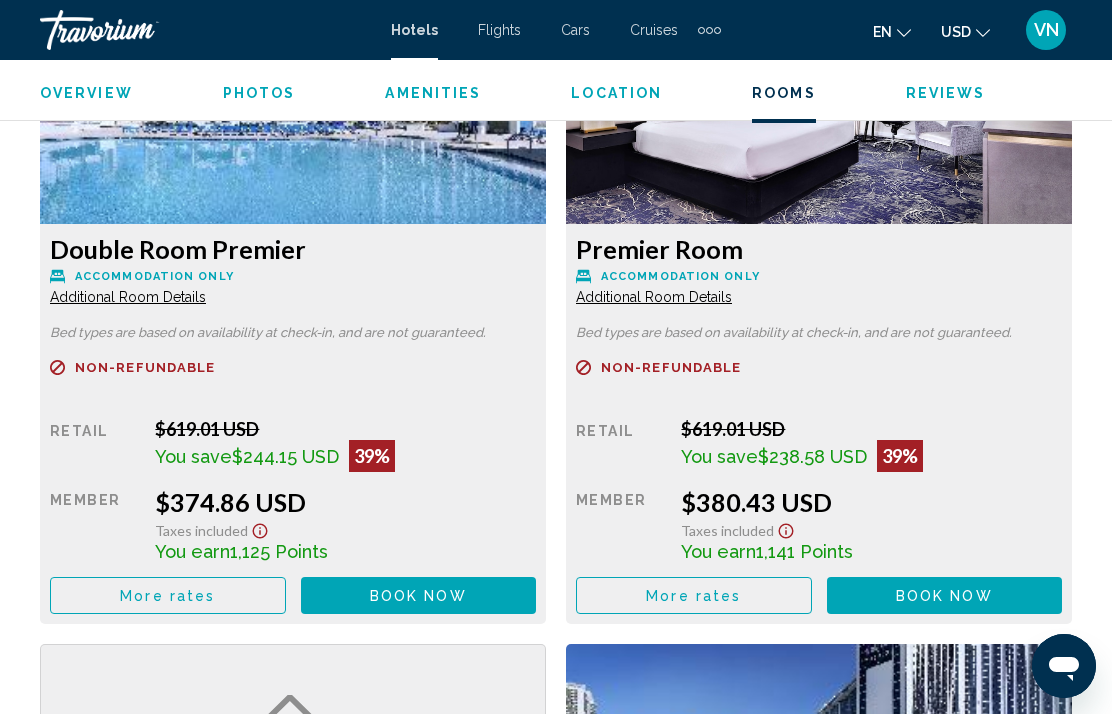 click on "Additional Room Details" at bounding box center [128, 297] 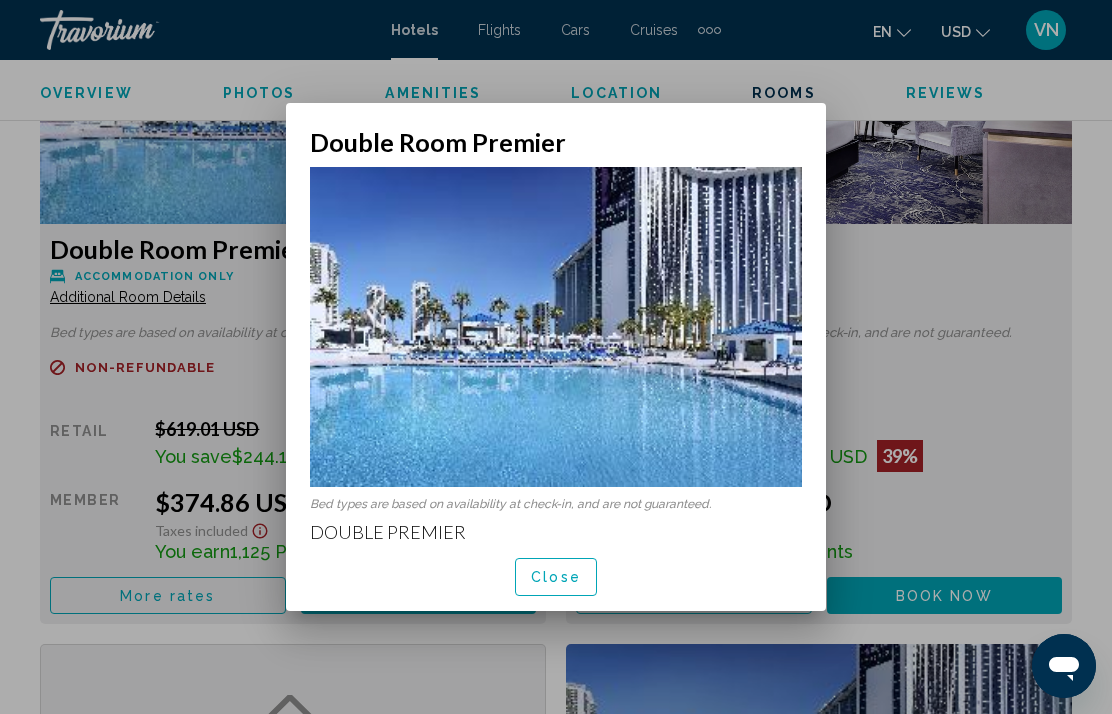 scroll, scrollTop: 0, scrollLeft: 0, axis: both 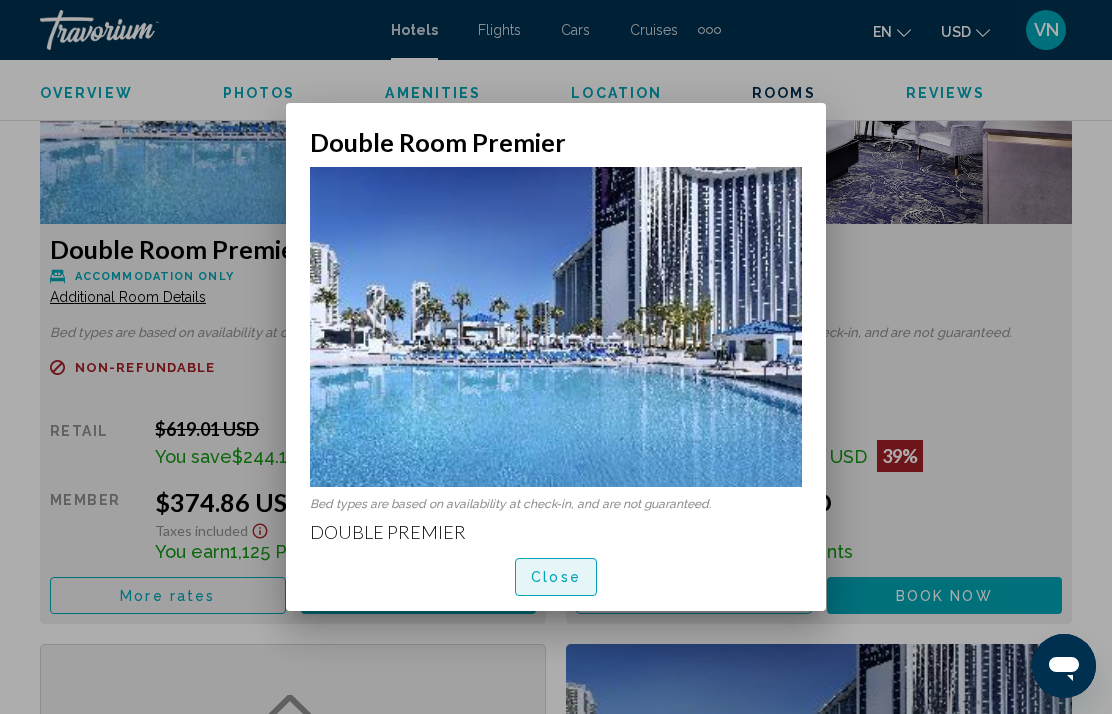click on "Close" at bounding box center [556, 576] 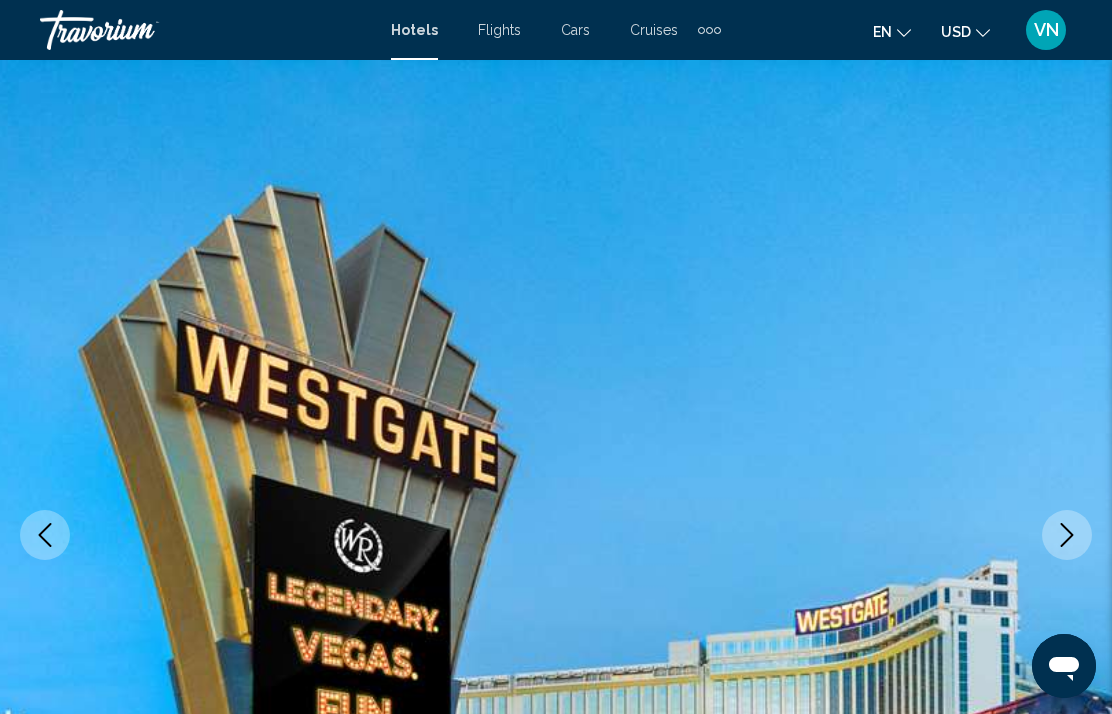 scroll, scrollTop: 3180, scrollLeft: 0, axis: vertical 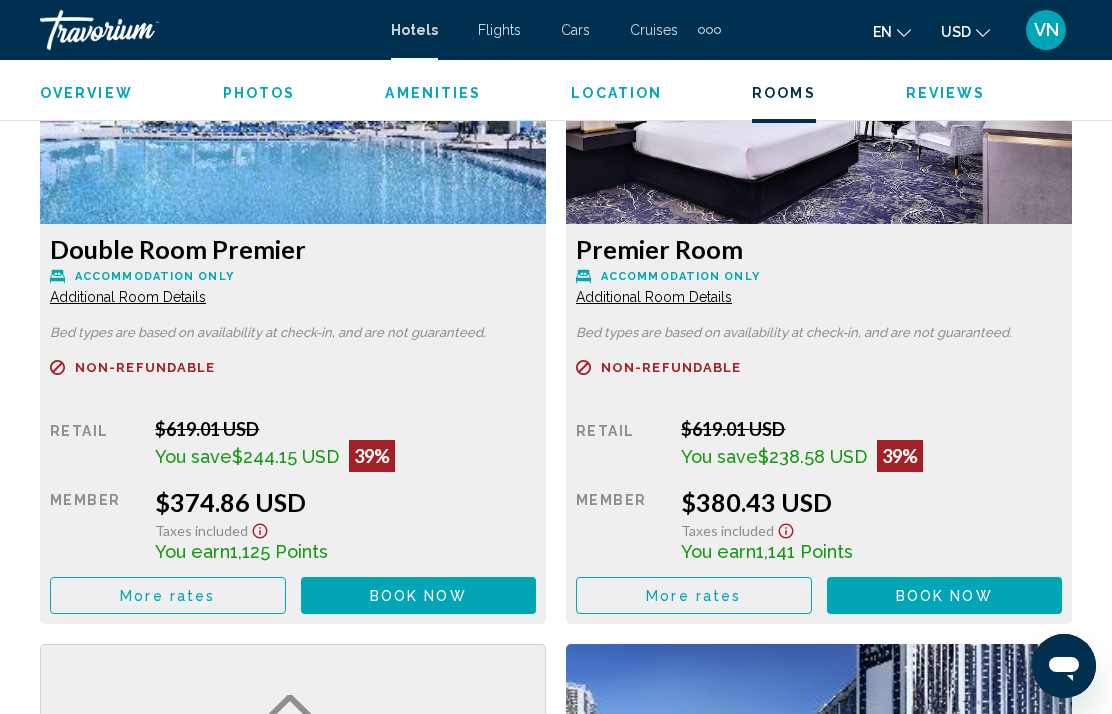 click on "Additional Room Details" at bounding box center (128, 297) 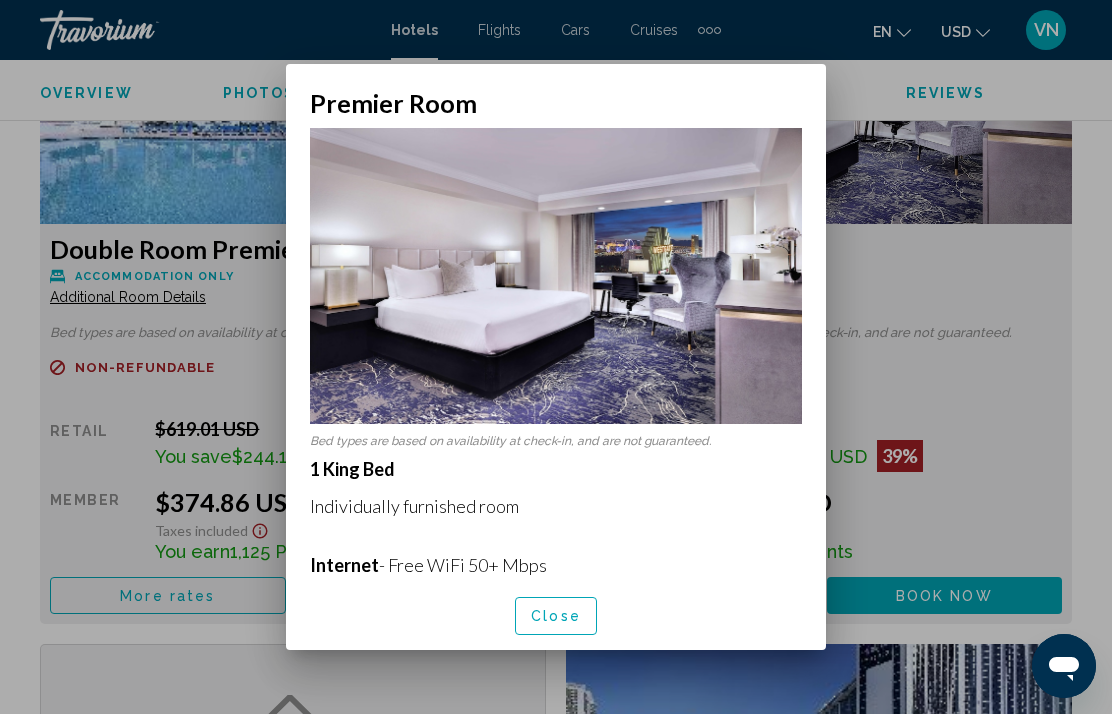 scroll, scrollTop: 0, scrollLeft: 0, axis: both 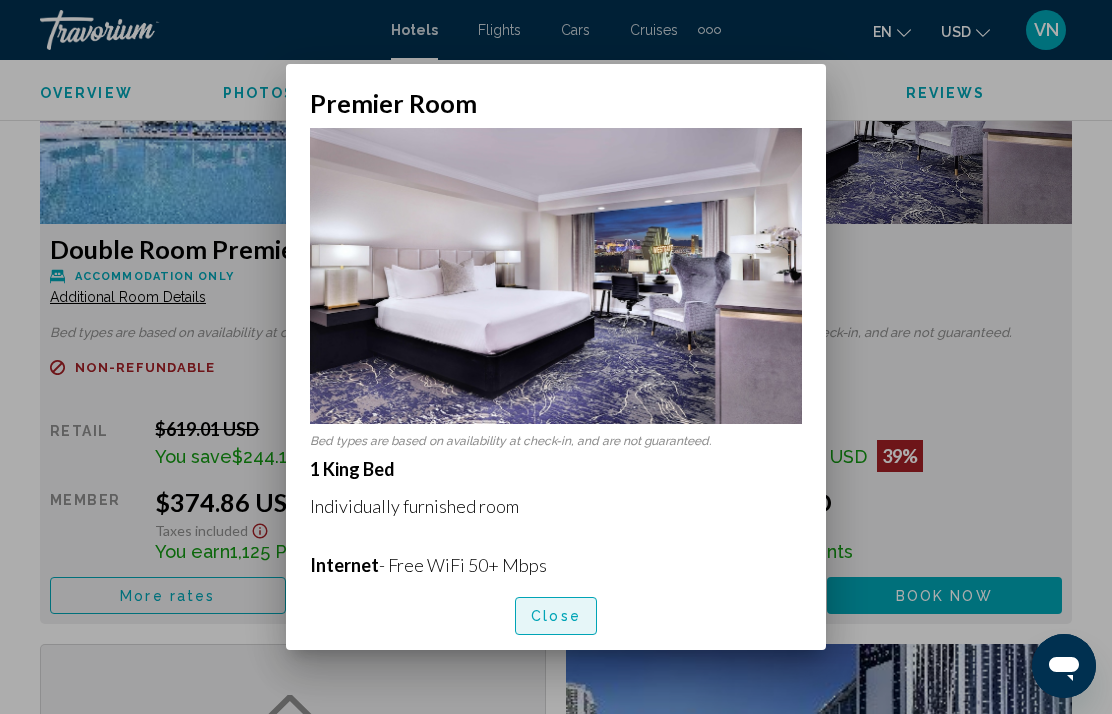 click on "Close" at bounding box center (556, 615) 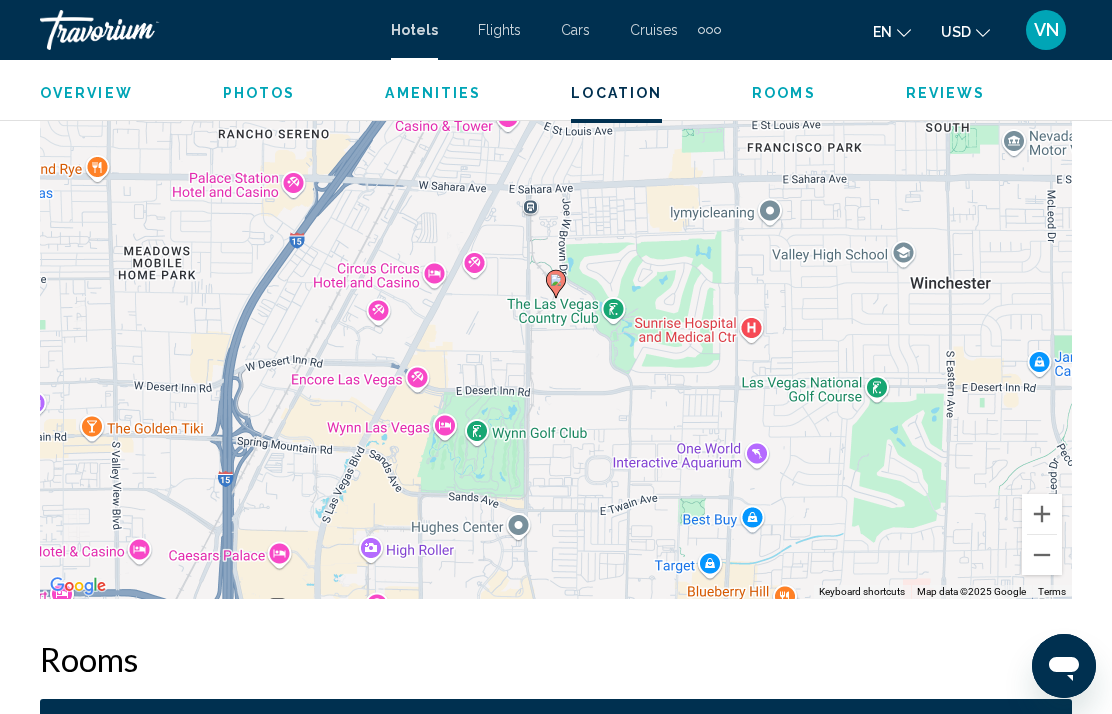 scroll, scrollTop: 2334, scrollLeft: 0, axis: vertical 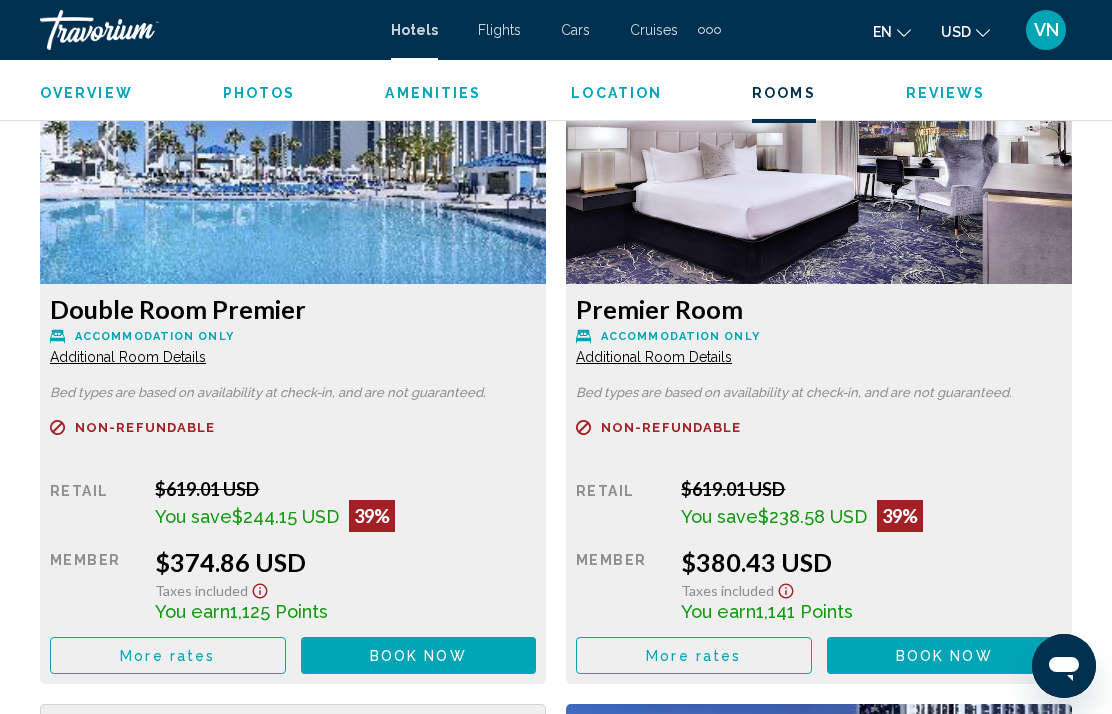 click 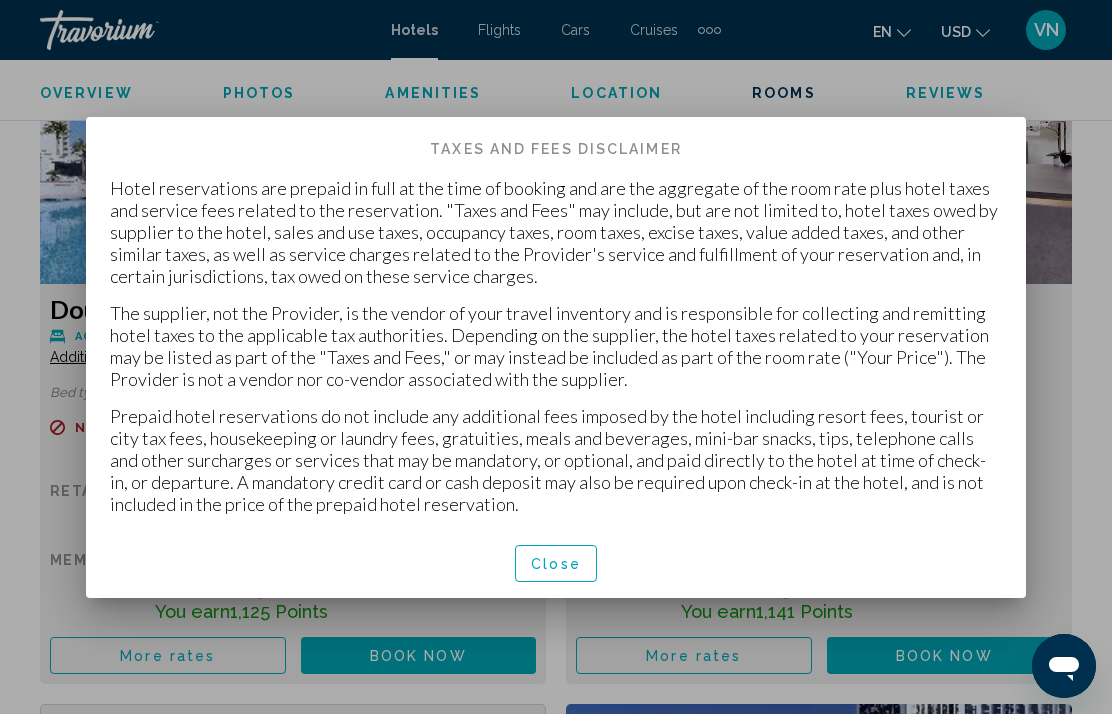 scroll, scrollTop: 0, scrollLeft: 0, axis: both 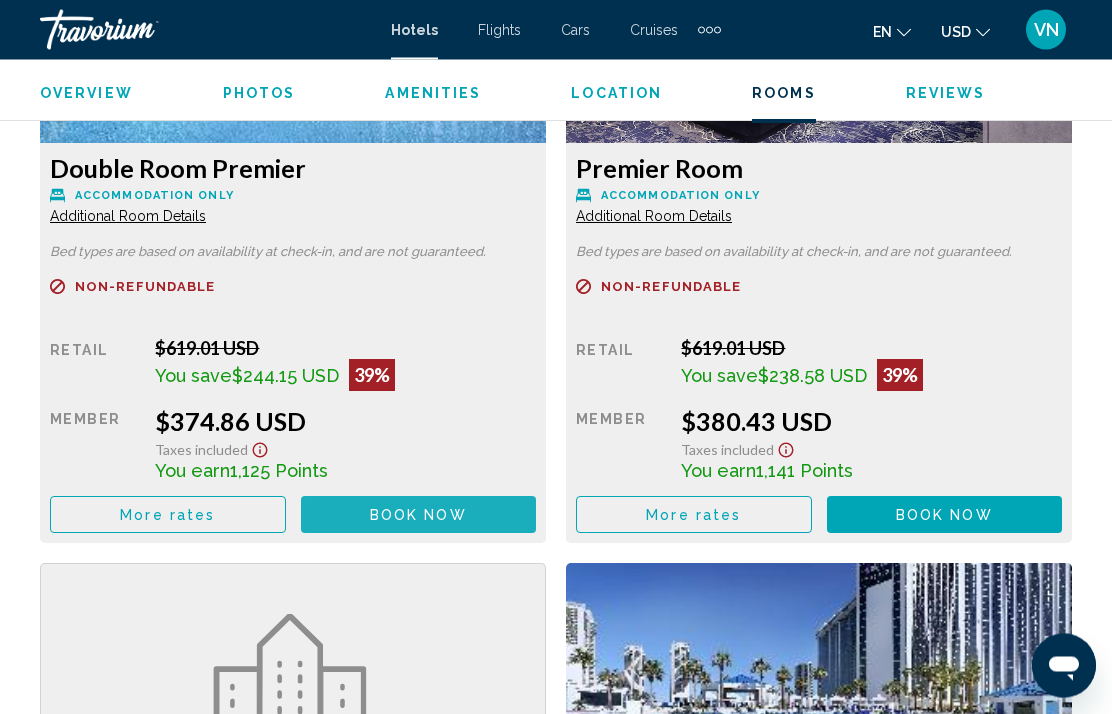 click on "Book now No longer available" at bounding box center (419, 515) 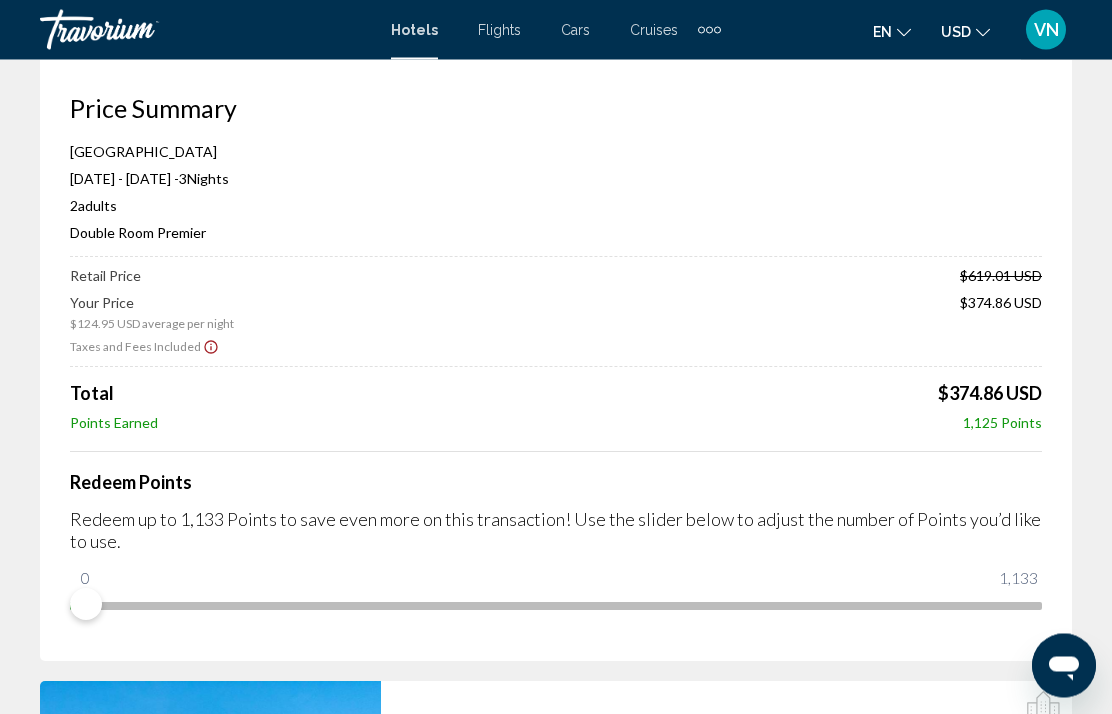 scroll, scrollTop: 97, scrollLeft: 0, axis: vertical 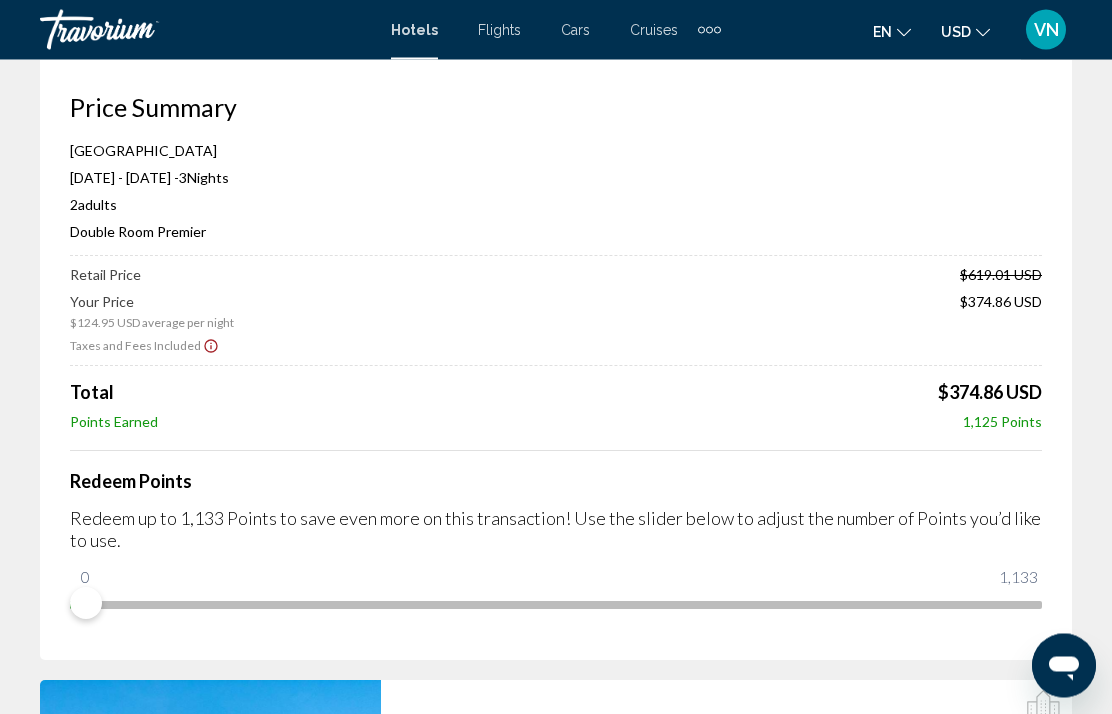 click 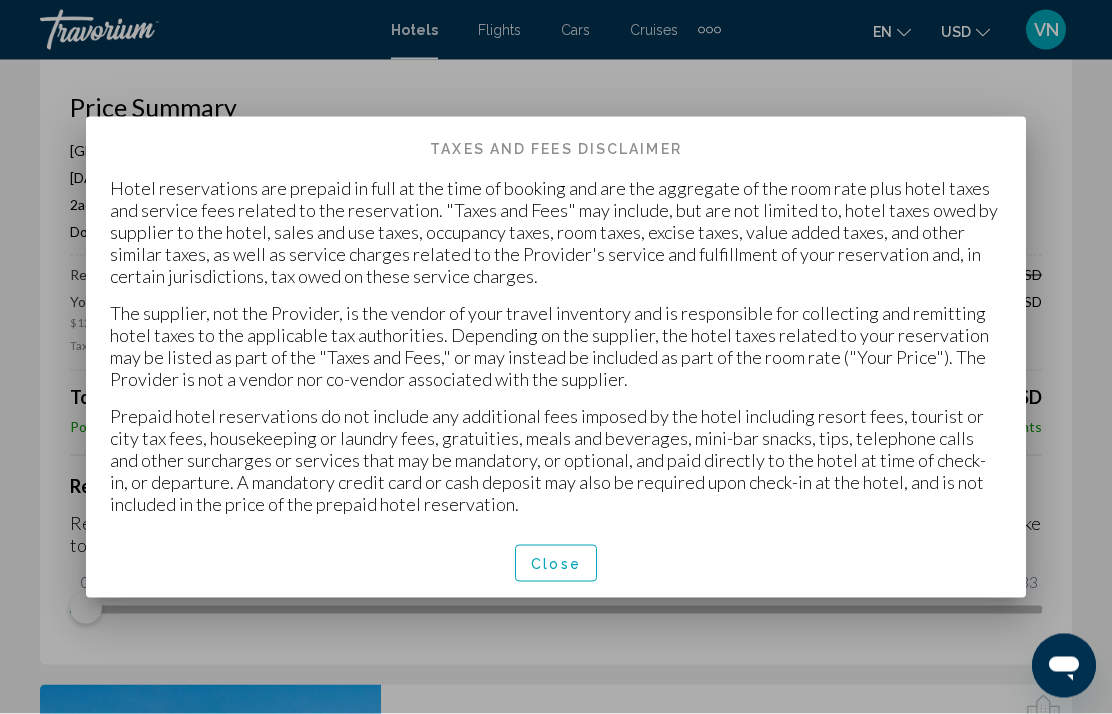 scroll, scrollTop: 0, scrollLeft: 0, axis: both 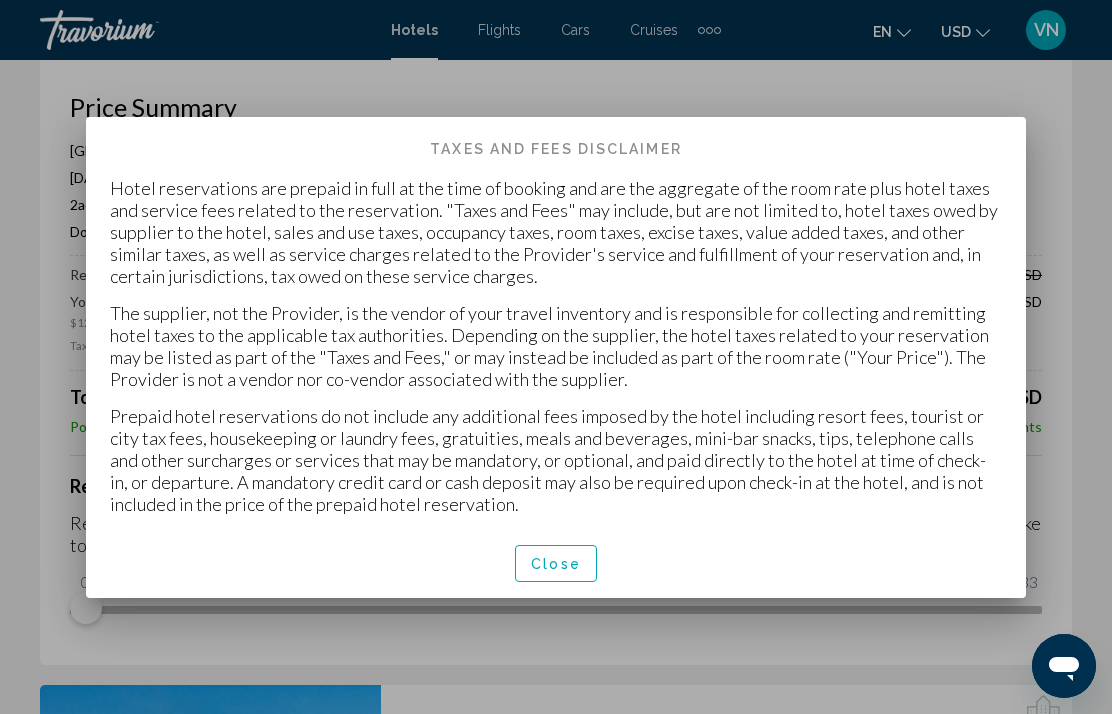 click on "Close" at bounding box center [556, 564] 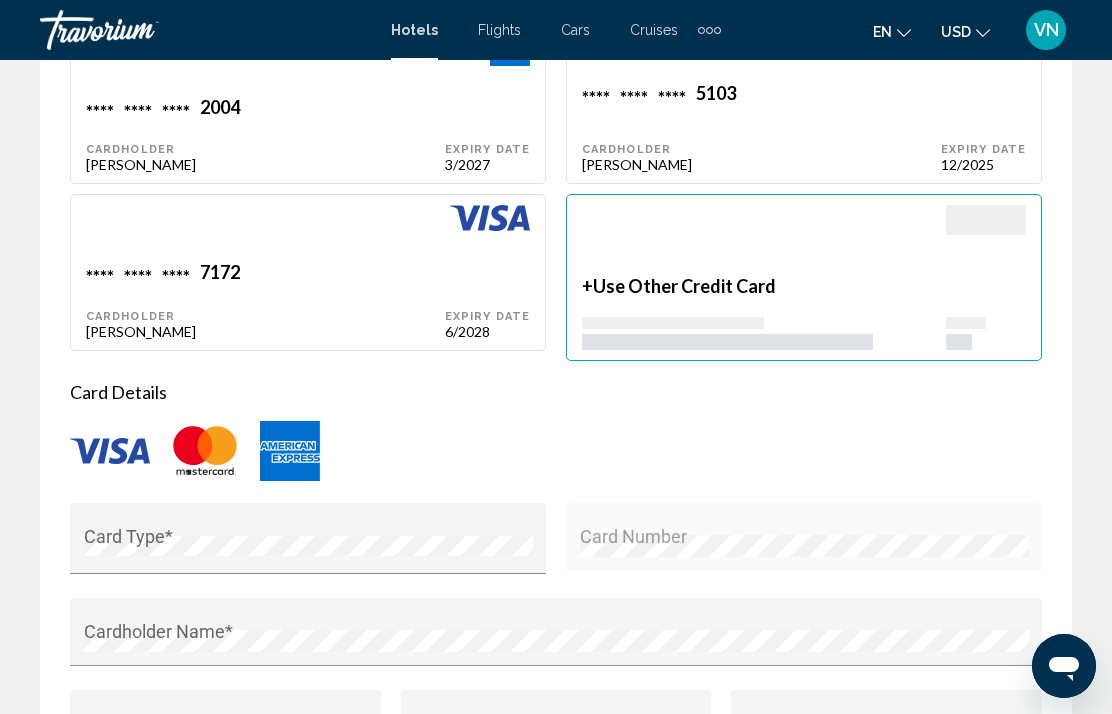scroll, scrollTop: 2129, scrollLeft: 0, axis: vertical 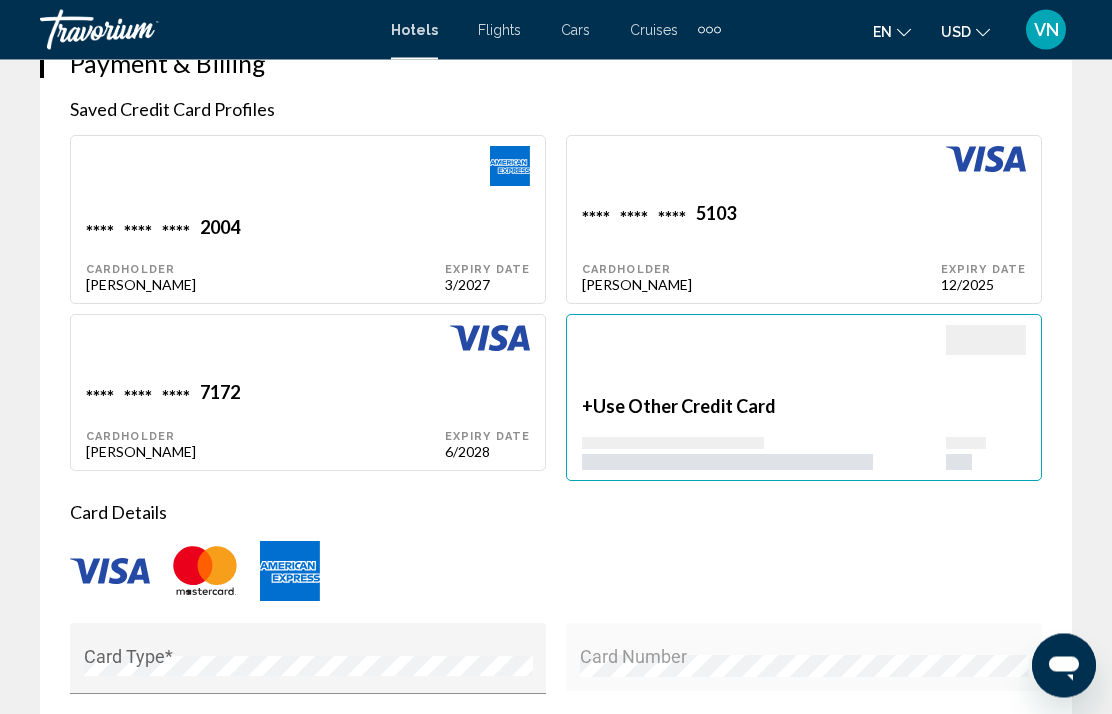 click at bounding box center [487, 182] 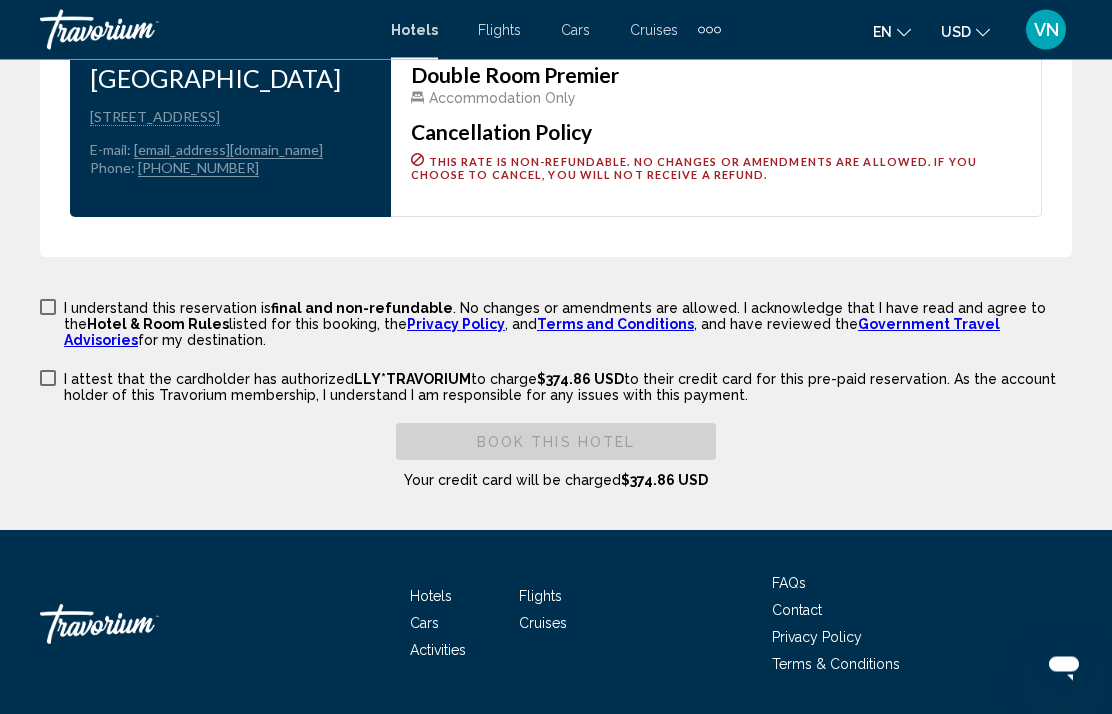 scroll, scrollTop: 3543, scrollLeft: 0, axis: vertical 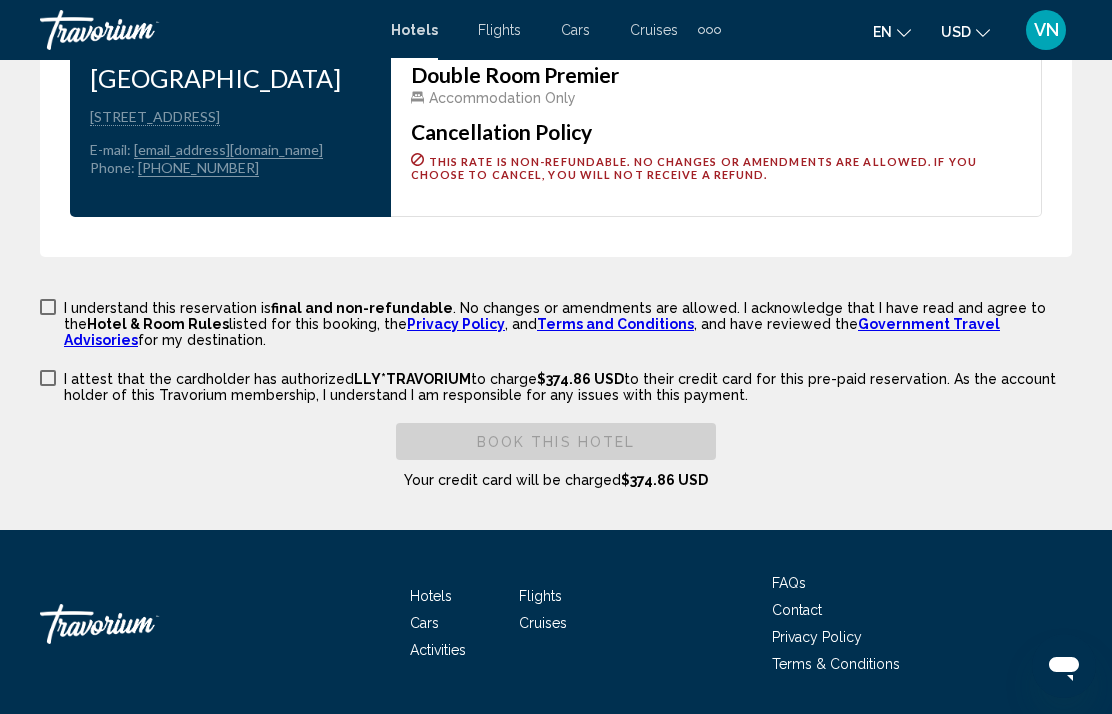 click on "I understand this reservation is  final and non-refundable . No changes or amendments are allowed. I acknowledge that I have read and agree to the  Hotel & Room Rules  listed for this booking, the  Privacy Policy , and  Terms and Conditions , and have reviewed the  Government Travel Advisories  for my destination." at bounding box center [556, 322] 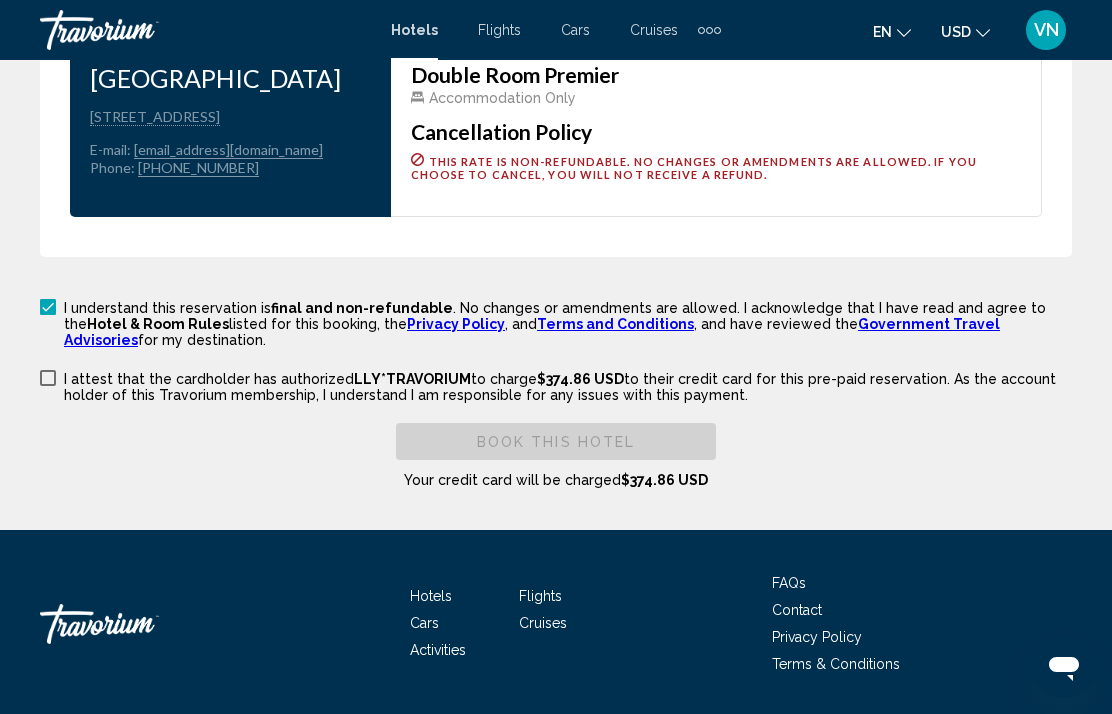 click at bounding box center [48, 378] 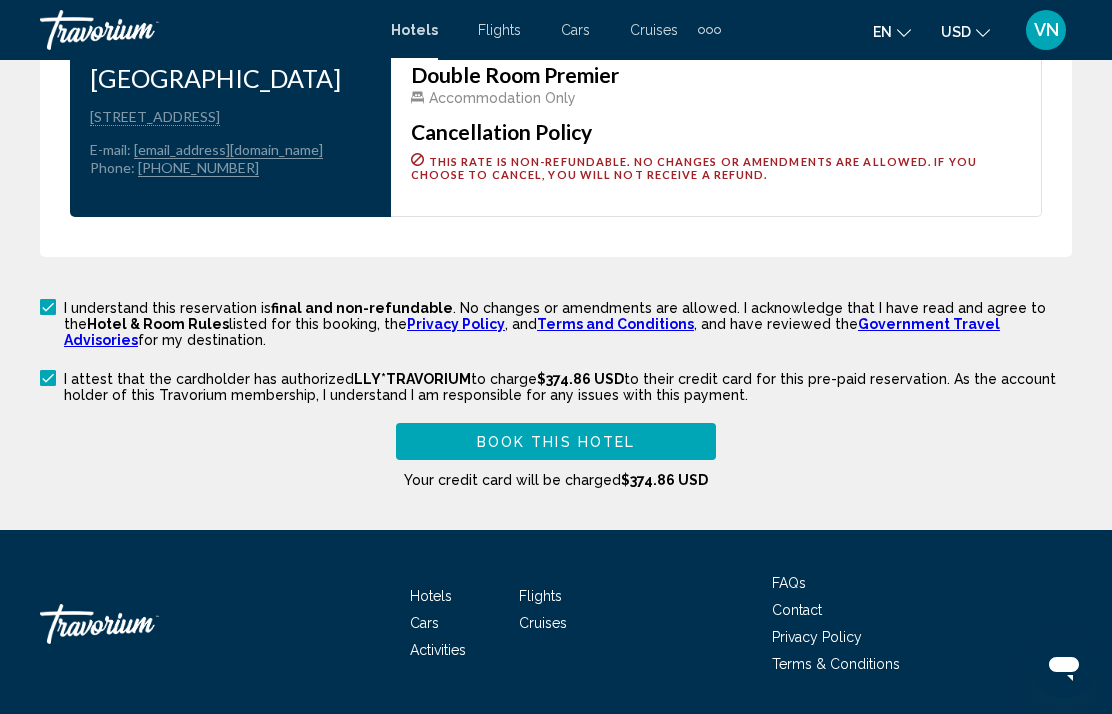 scroll, scrollTop: 3290, scrollLeft: 0, axis: vertical 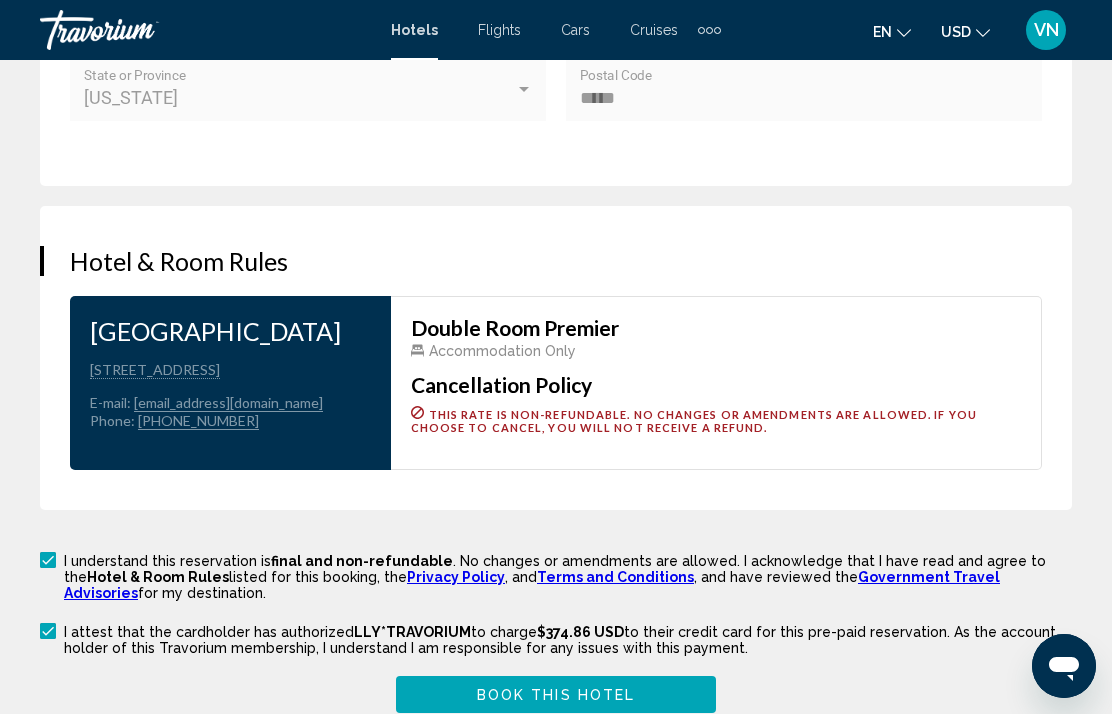 click on "Book this hotel" at bounding box center [556, 694] 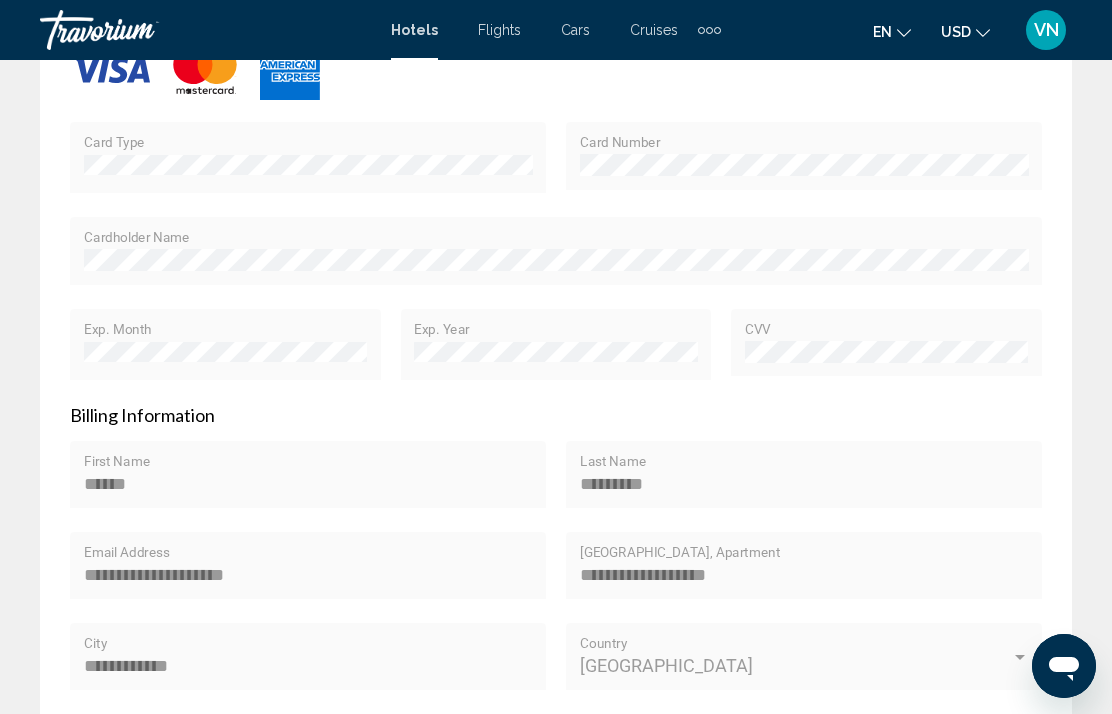 scroll, scrollTop: 80, scrollLeft: 0, axis: vertical 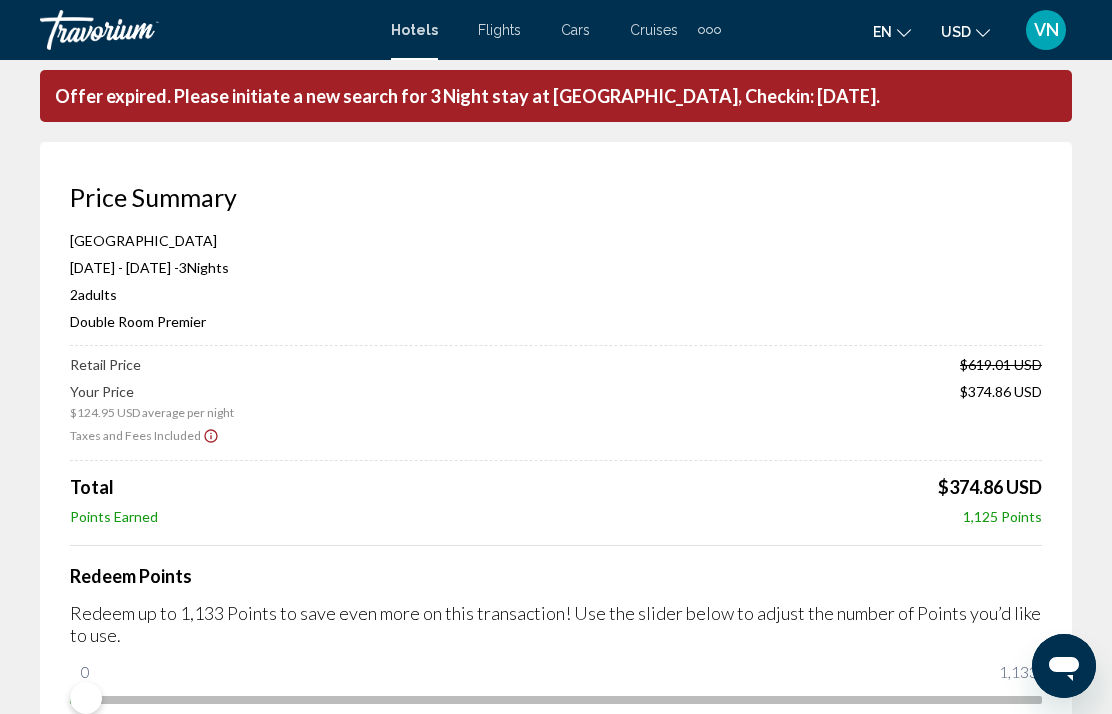click on "Offer expired. Please initiate a new search for 3 Night stay at [GEOGRAPHIC_DATA], Checkin: [DATE]." at bounding box center [556, 96] 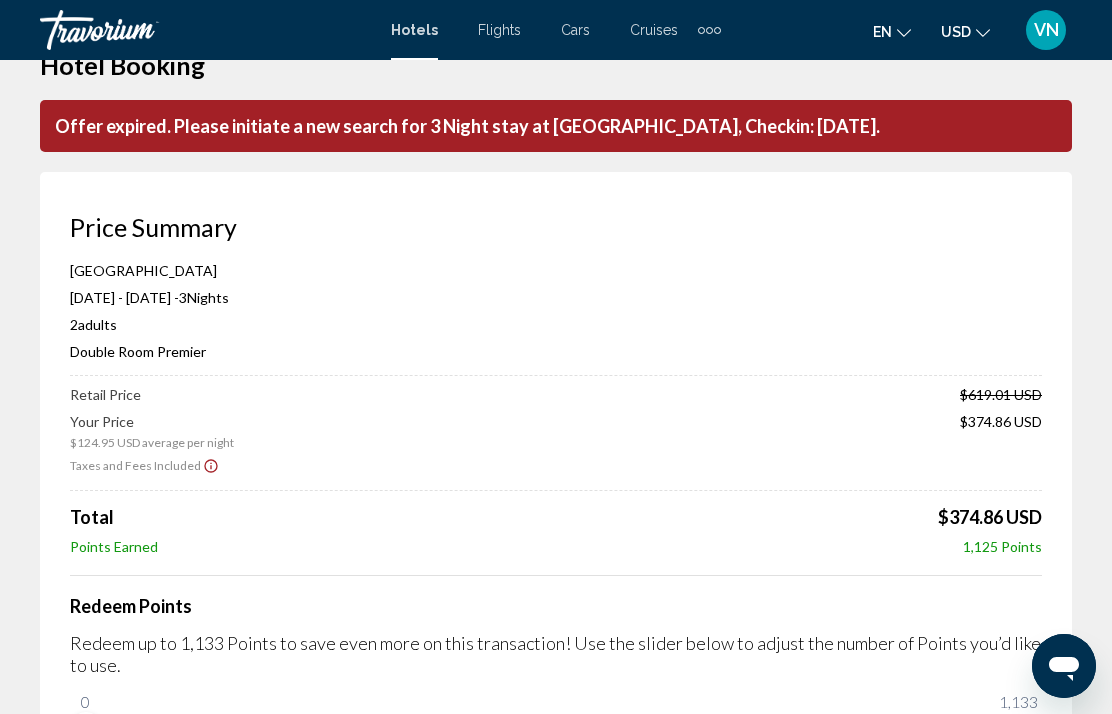 scroll, scrollTop: 0, scrollLeft: 0, axis: both 